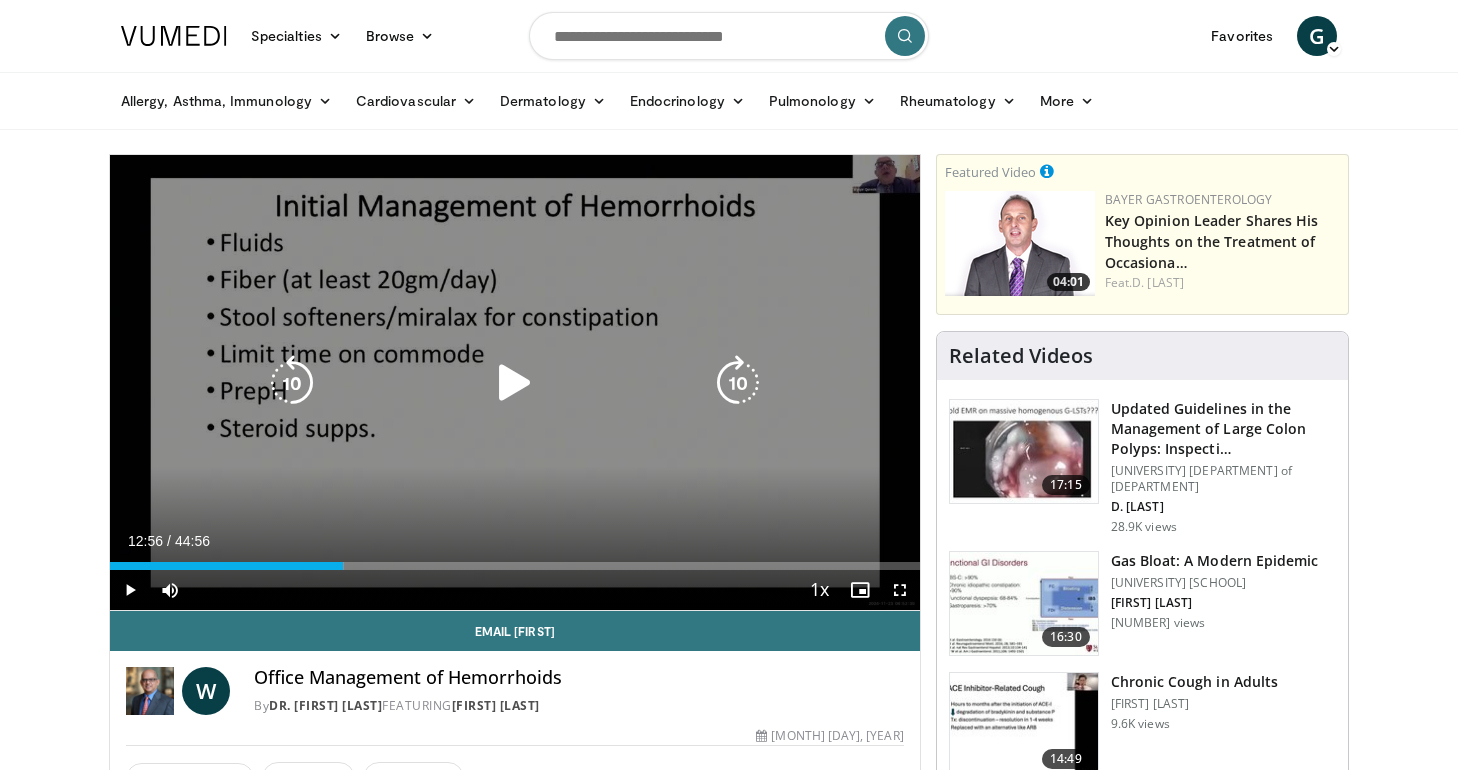 scroll, scrollTop: 0, scrollLeft: 0, axis: both 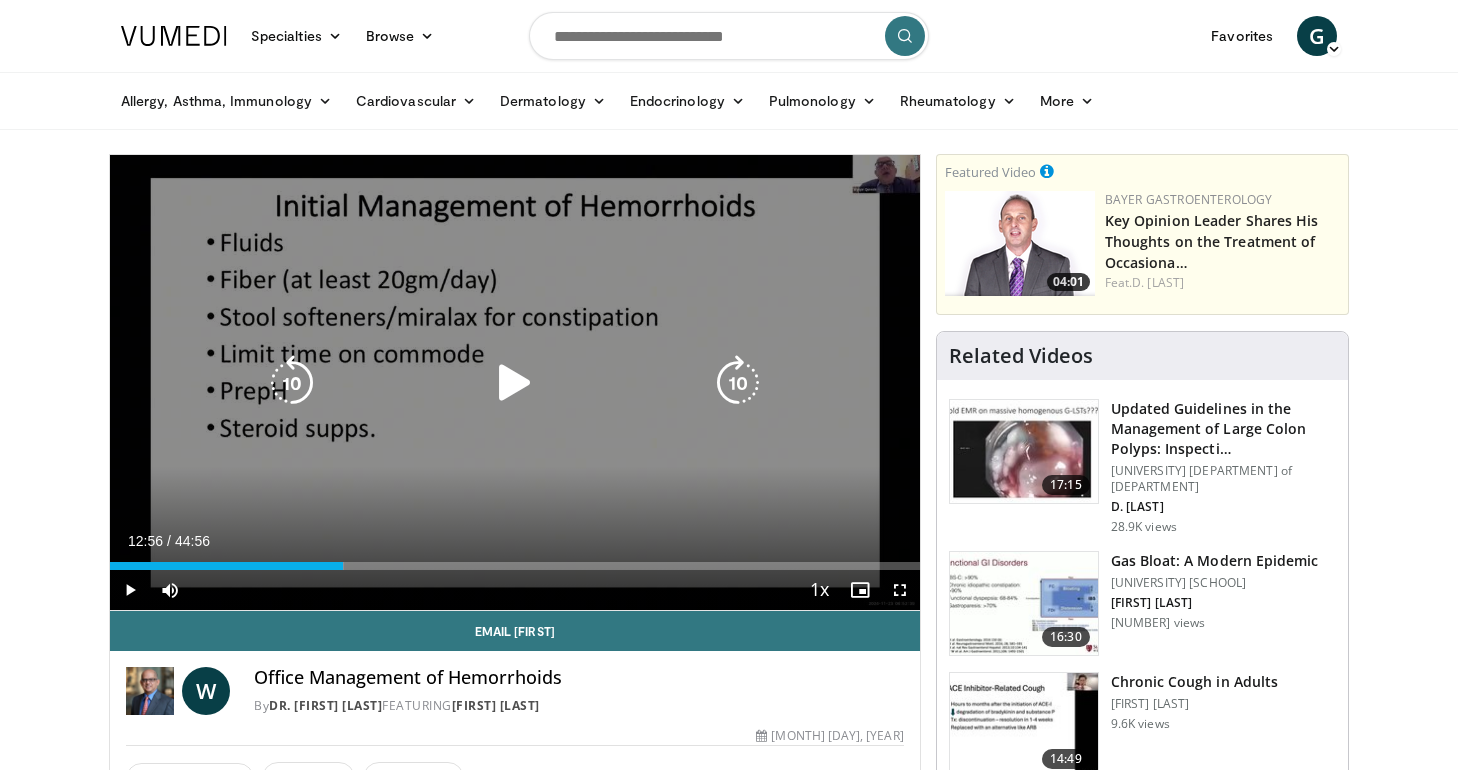 click at bounding box center (515, 383) 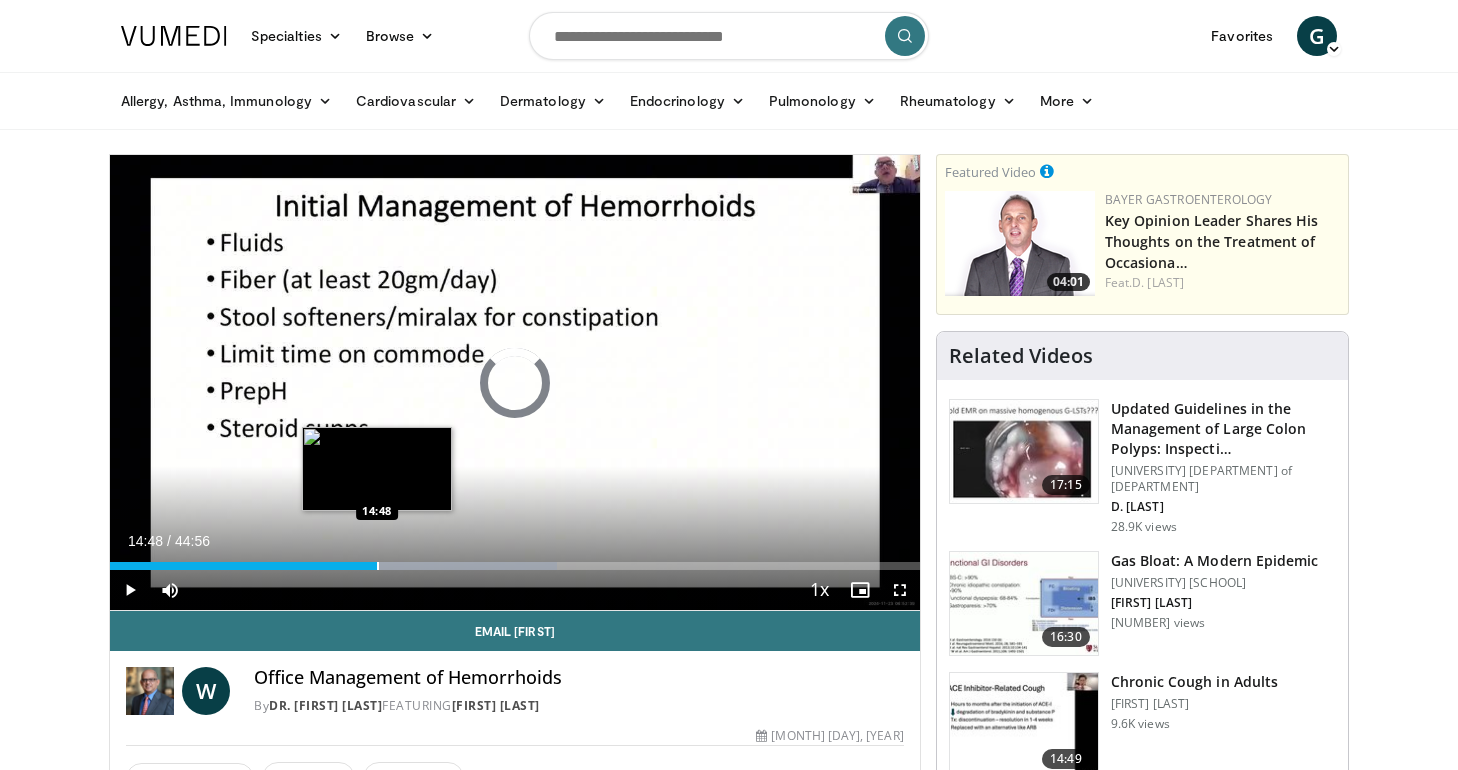 click at bounding box center (378, 566) 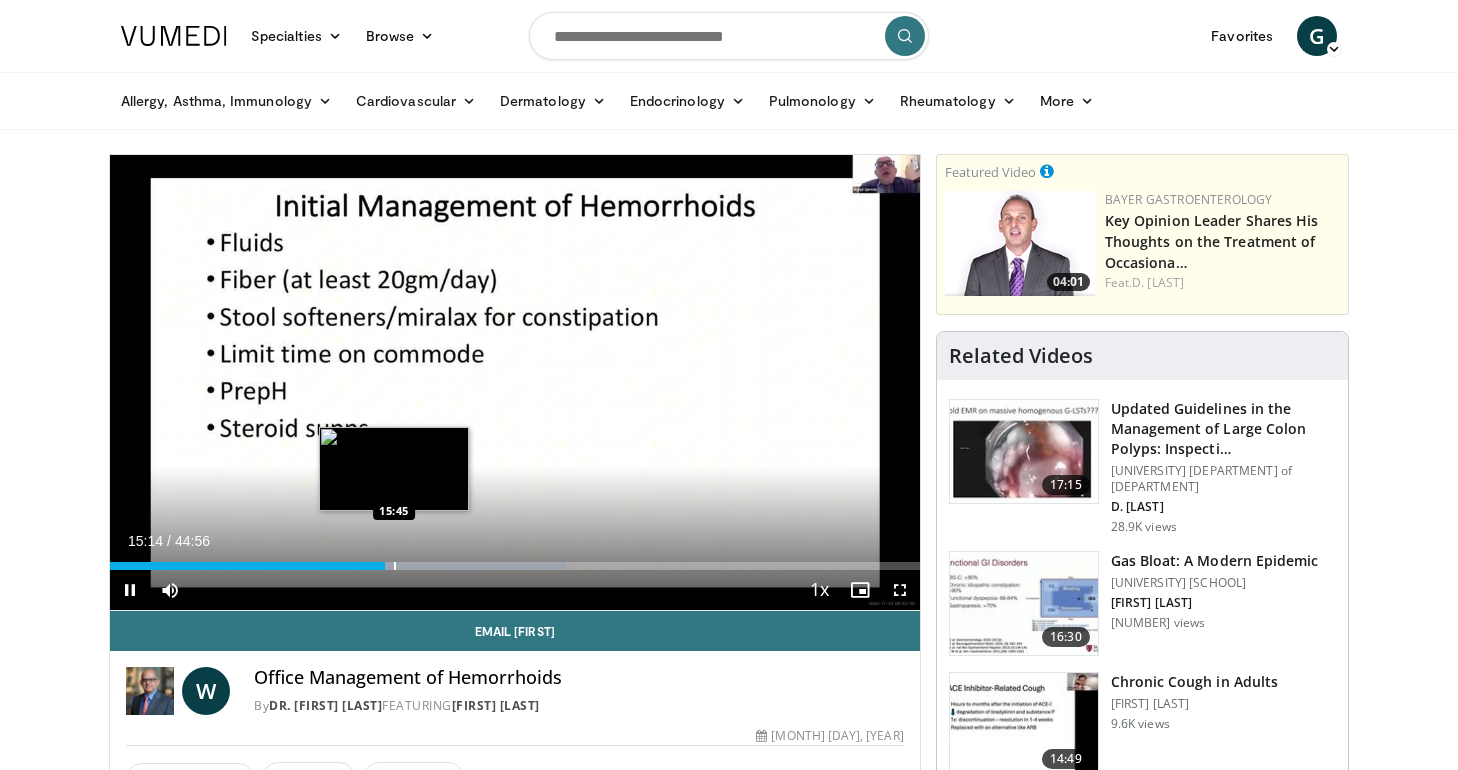click at bounding box center [395, 566] 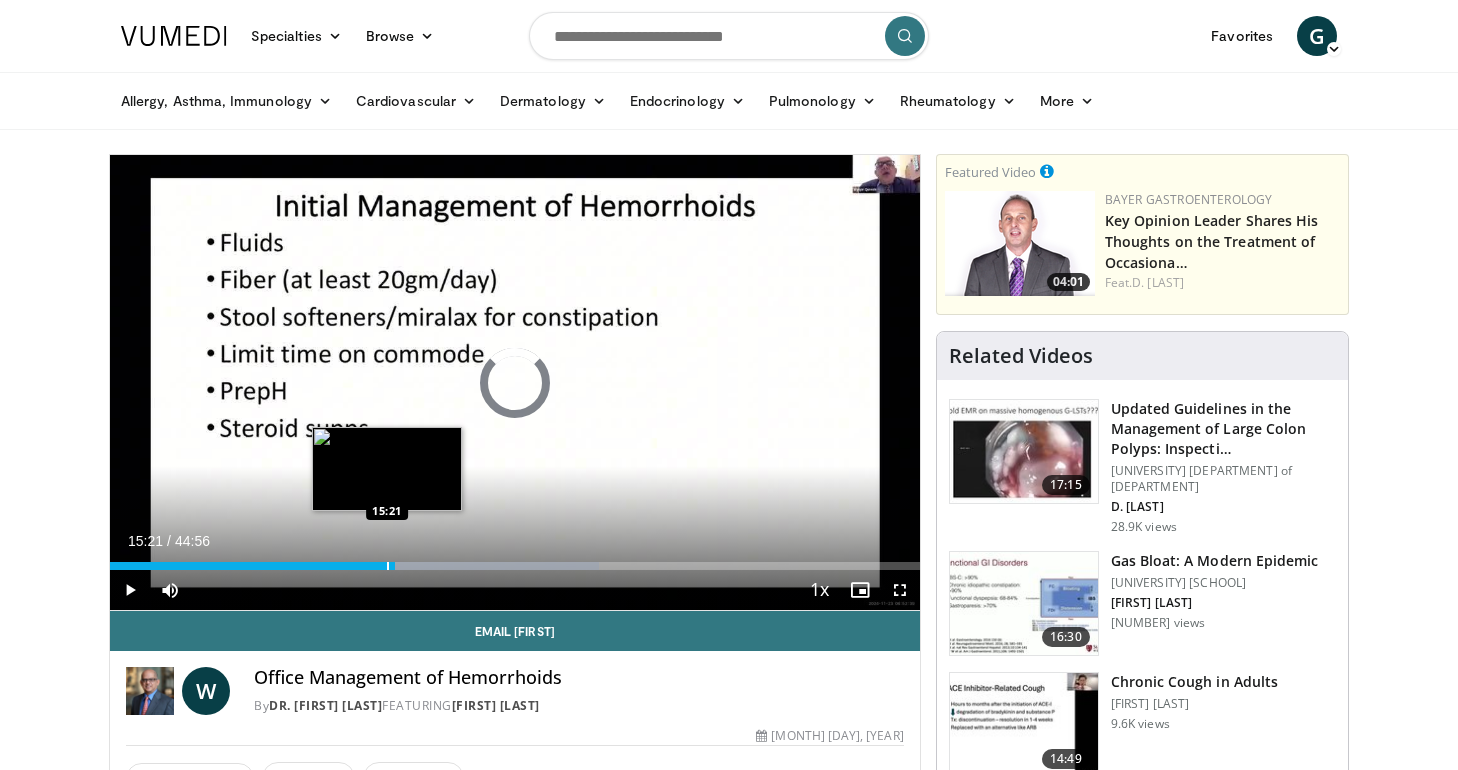 click at bounding box center (388, 566) 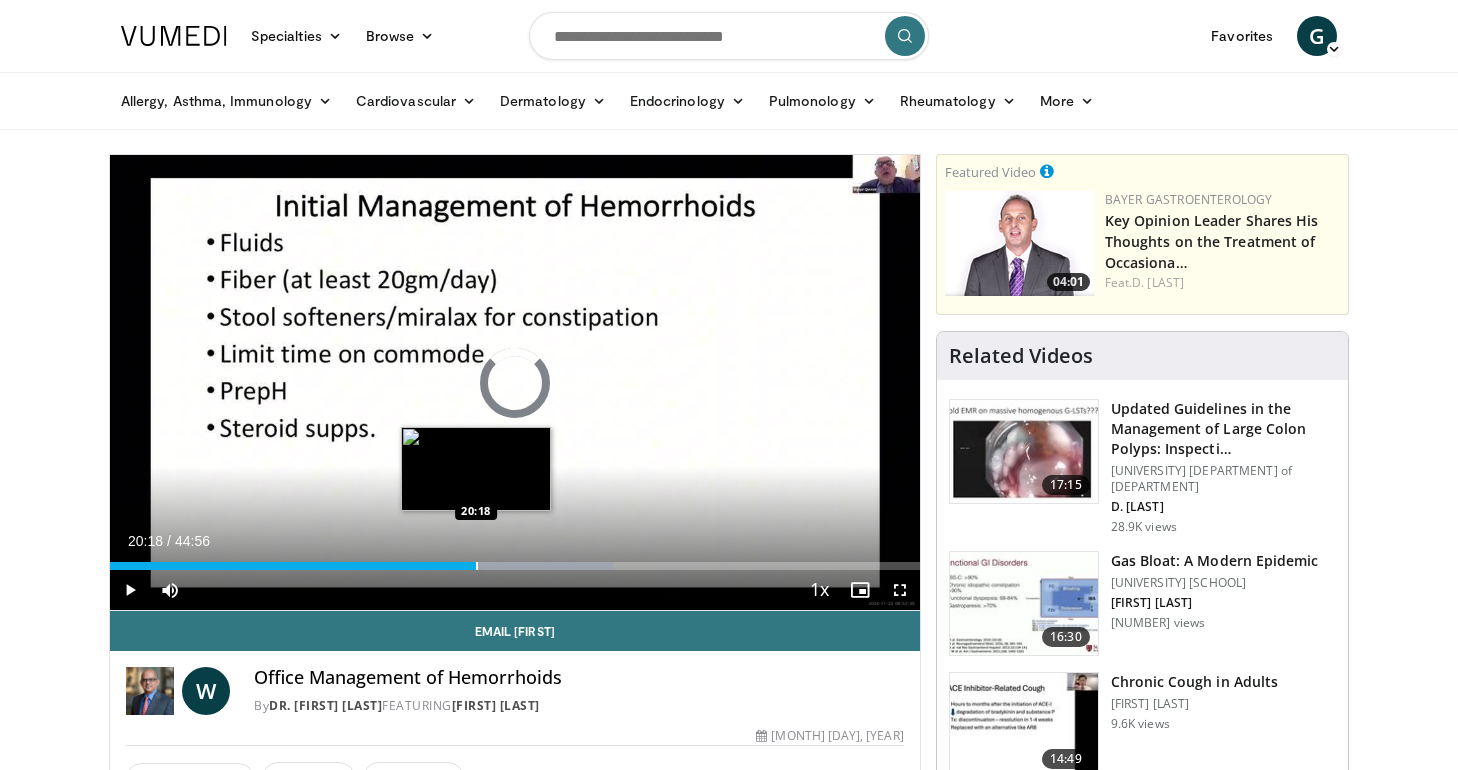 click at bounding box center [477, 566] 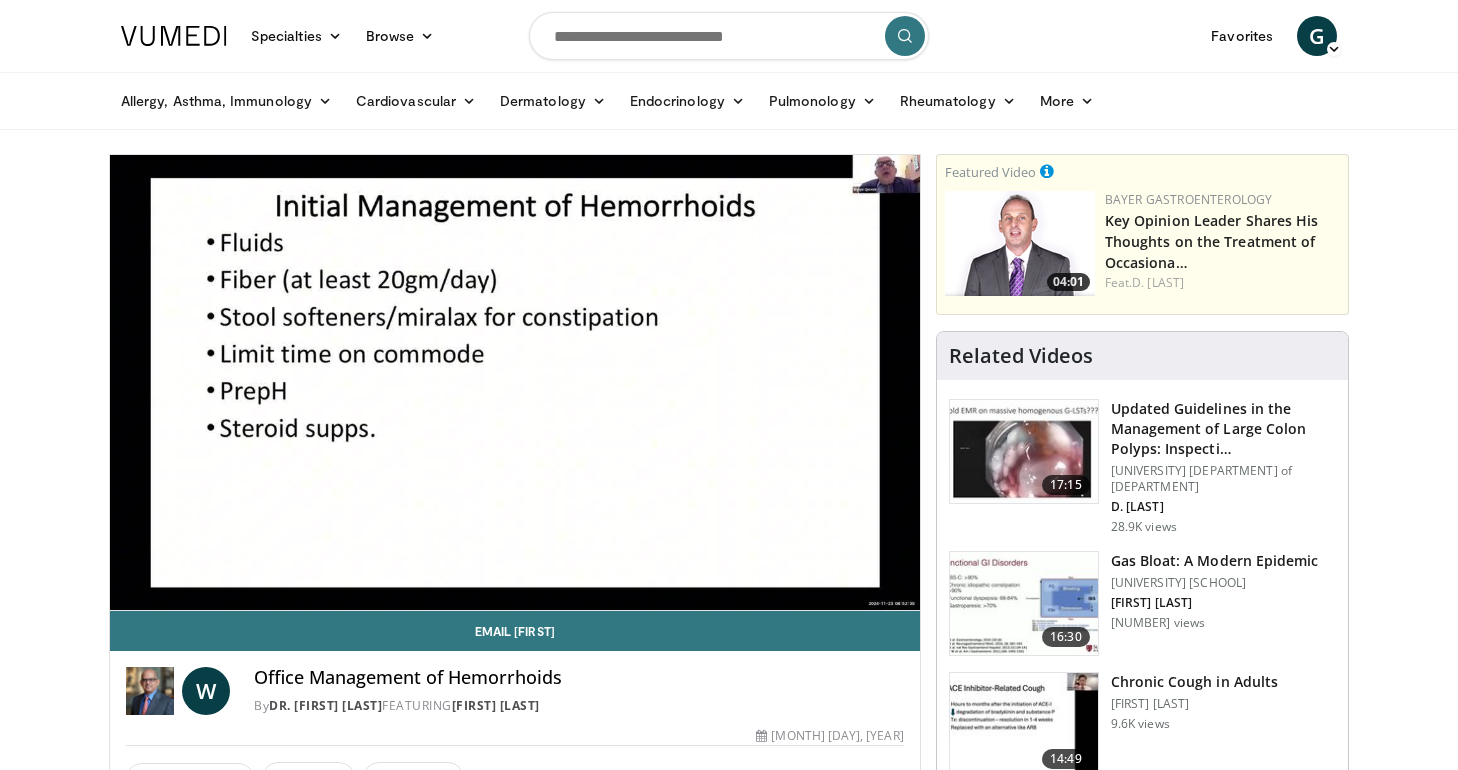 click on "**********" at bounding box center (515, 383) 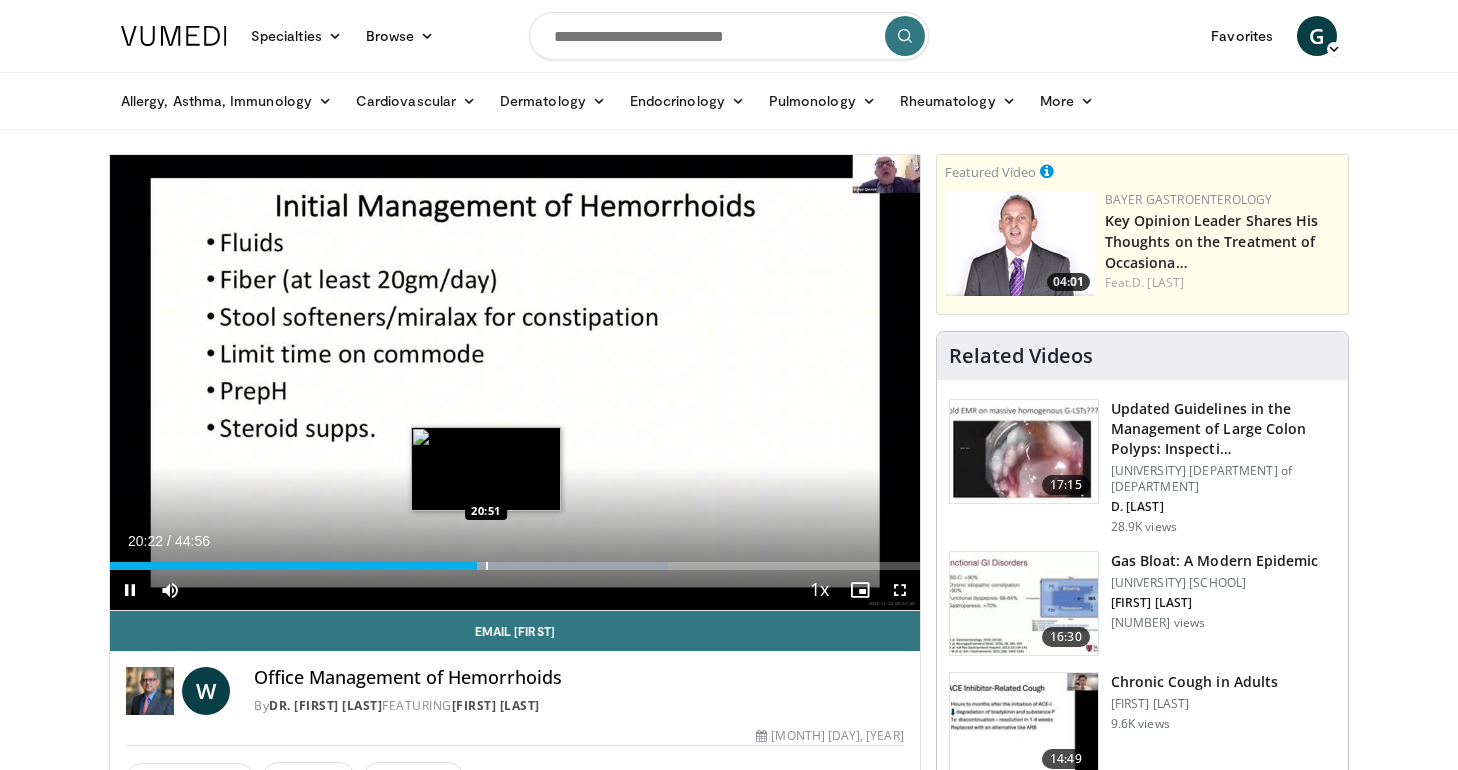 click at bounding box center (487, 566) 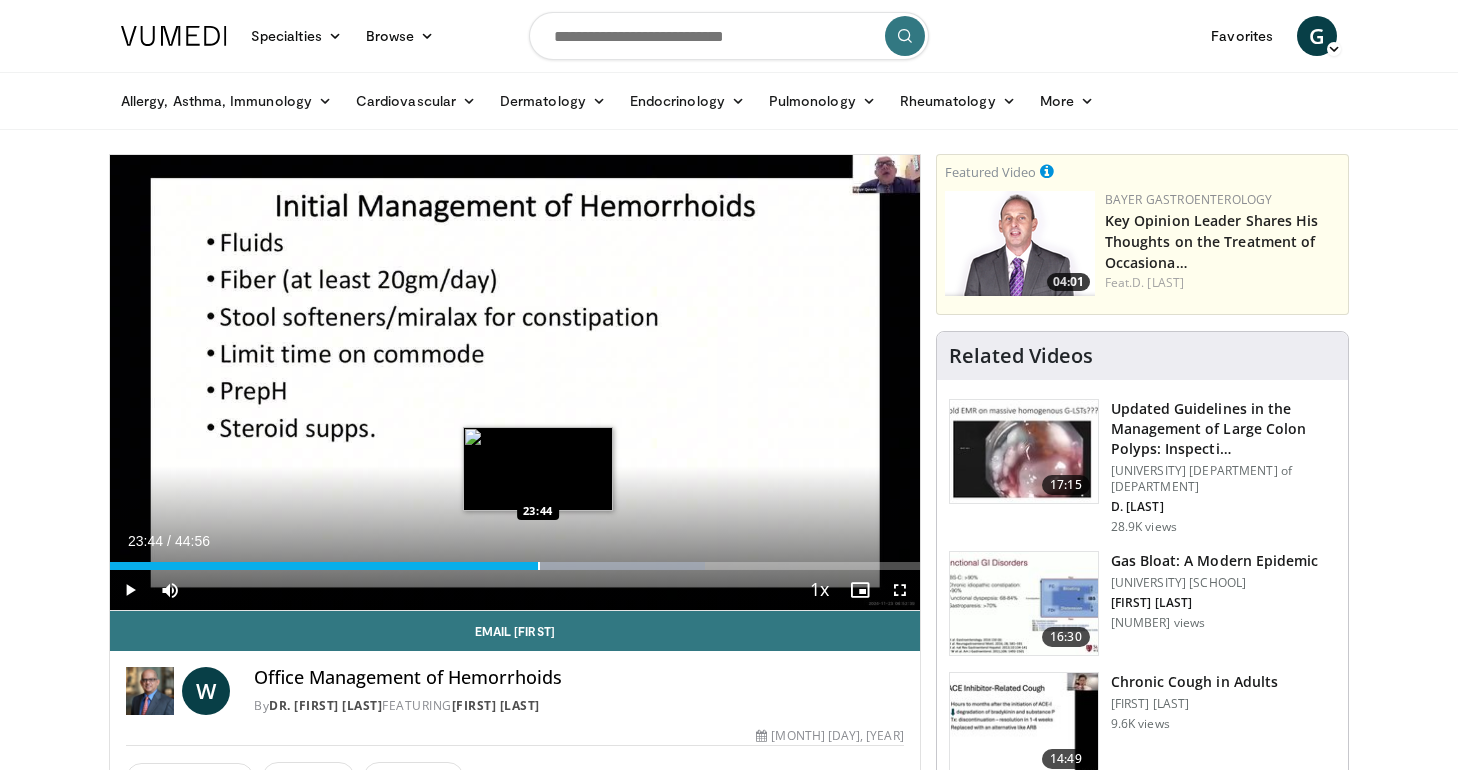 click at bounding box center [539, 566] 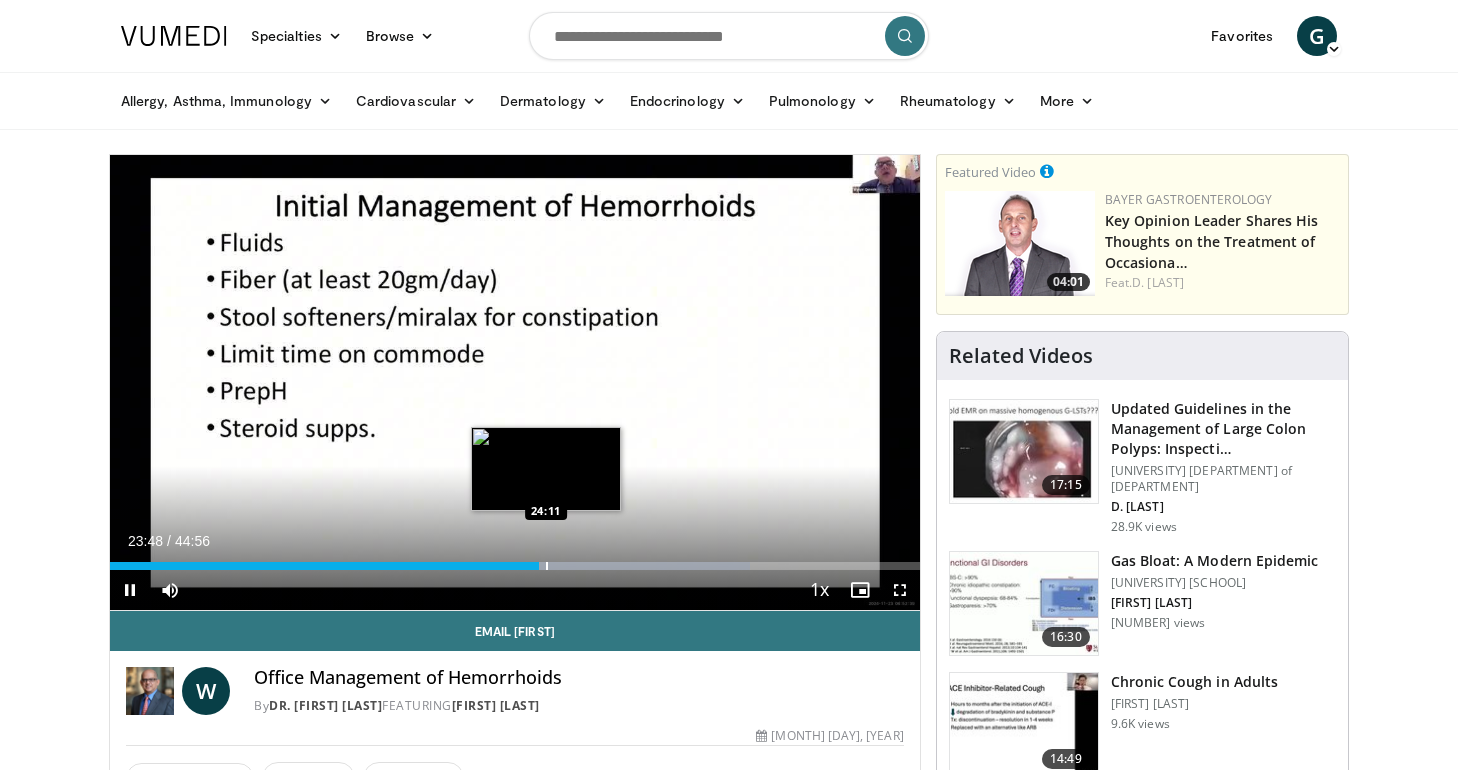 click at bounding box center [547, 566] 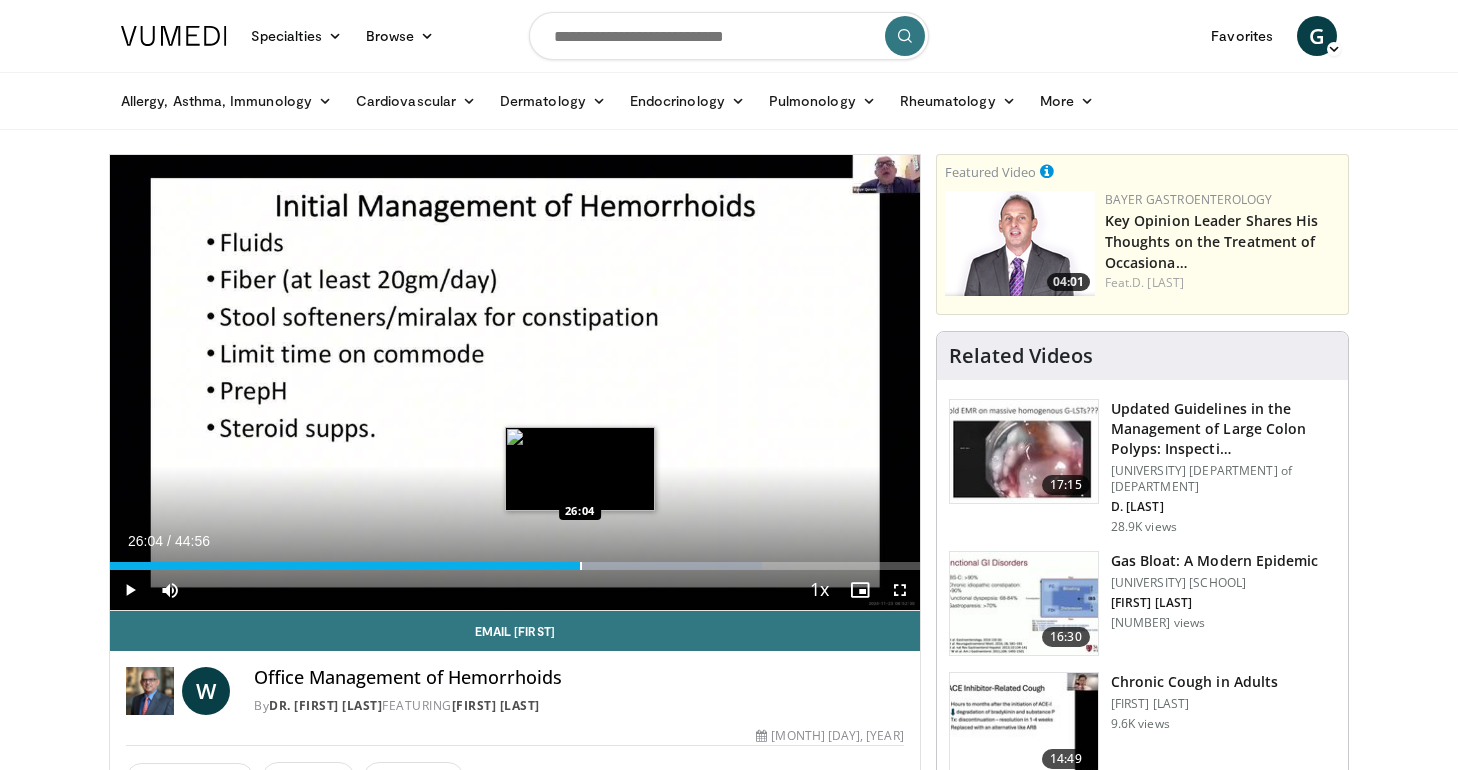 click at bounding box center [581, 566] 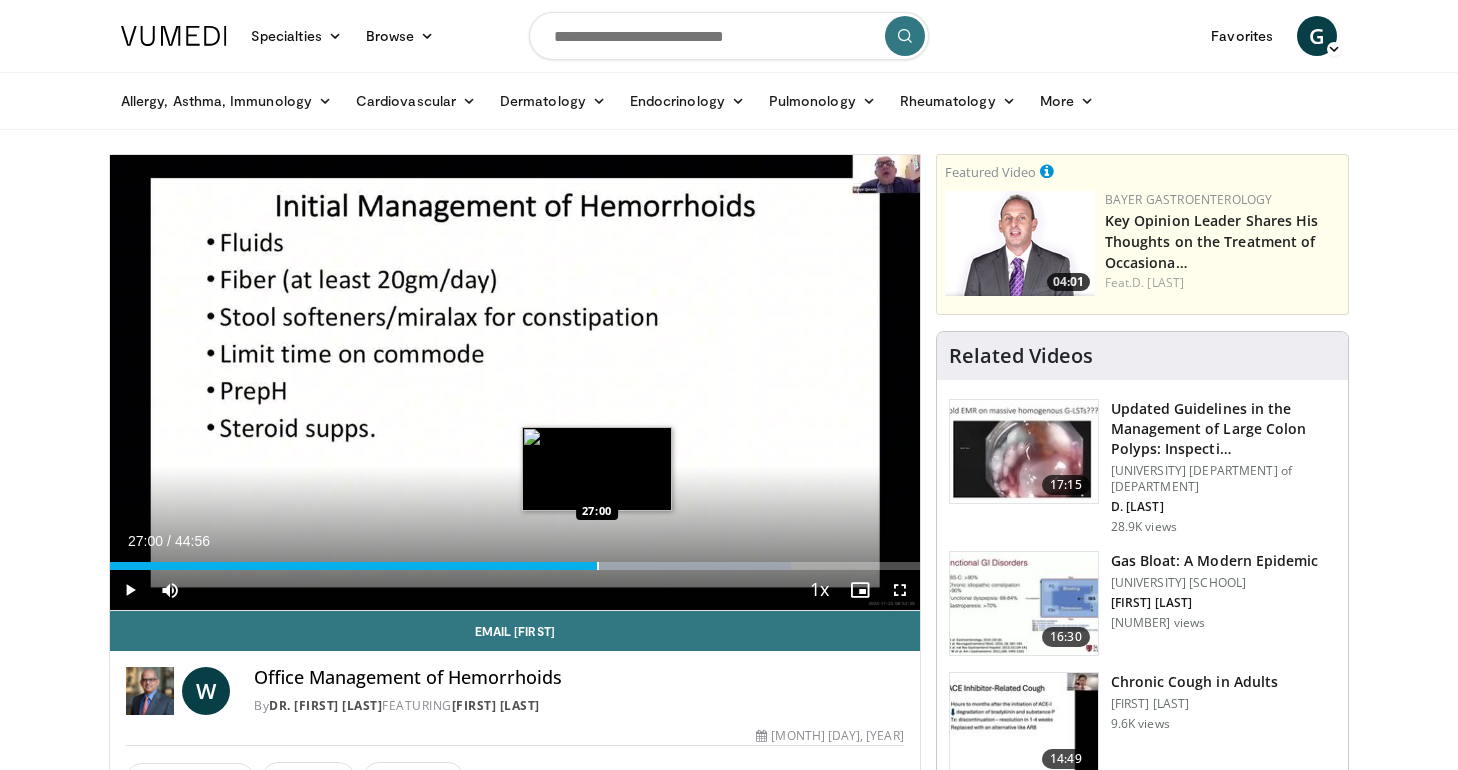 click at bounding box center [598, 566] 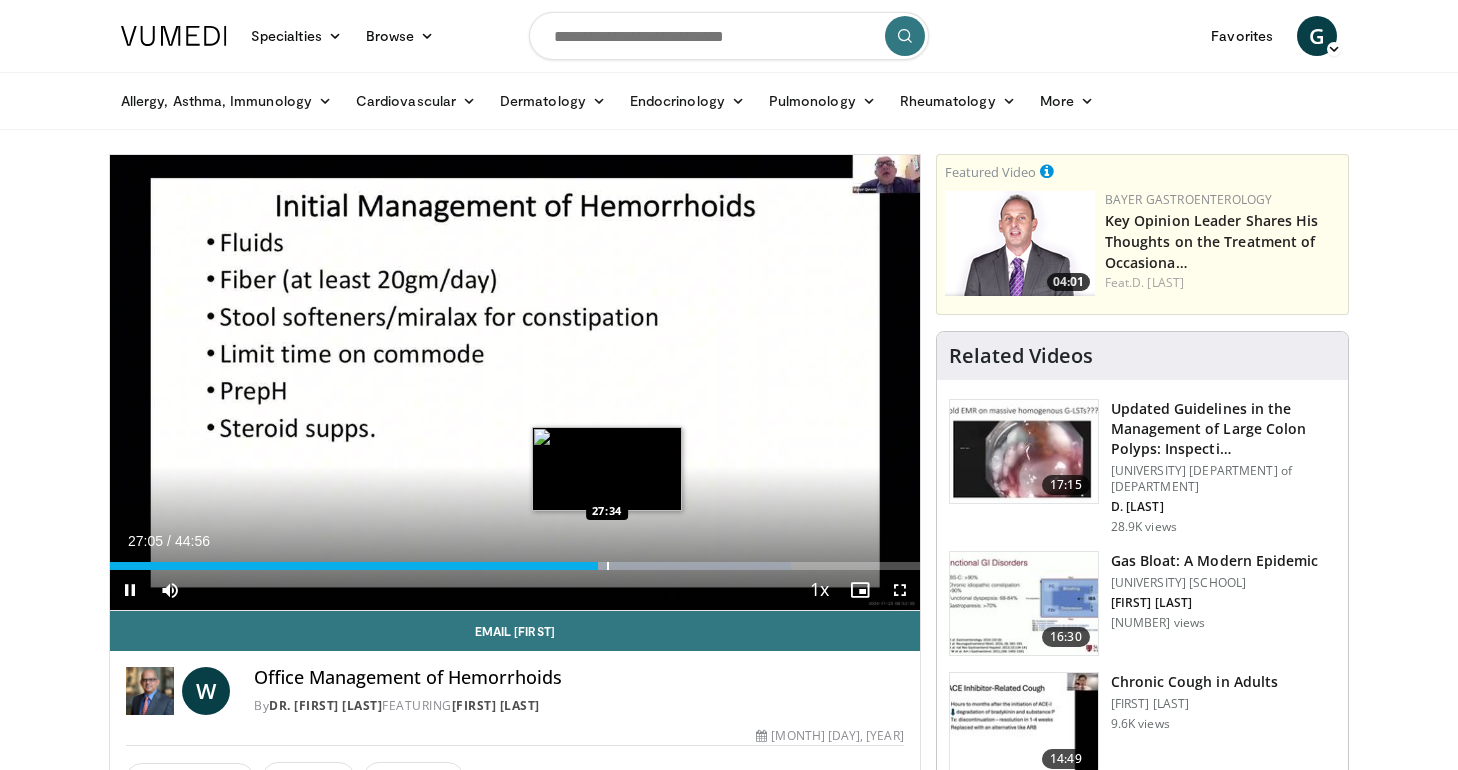 click at bounding box center [608, 566] 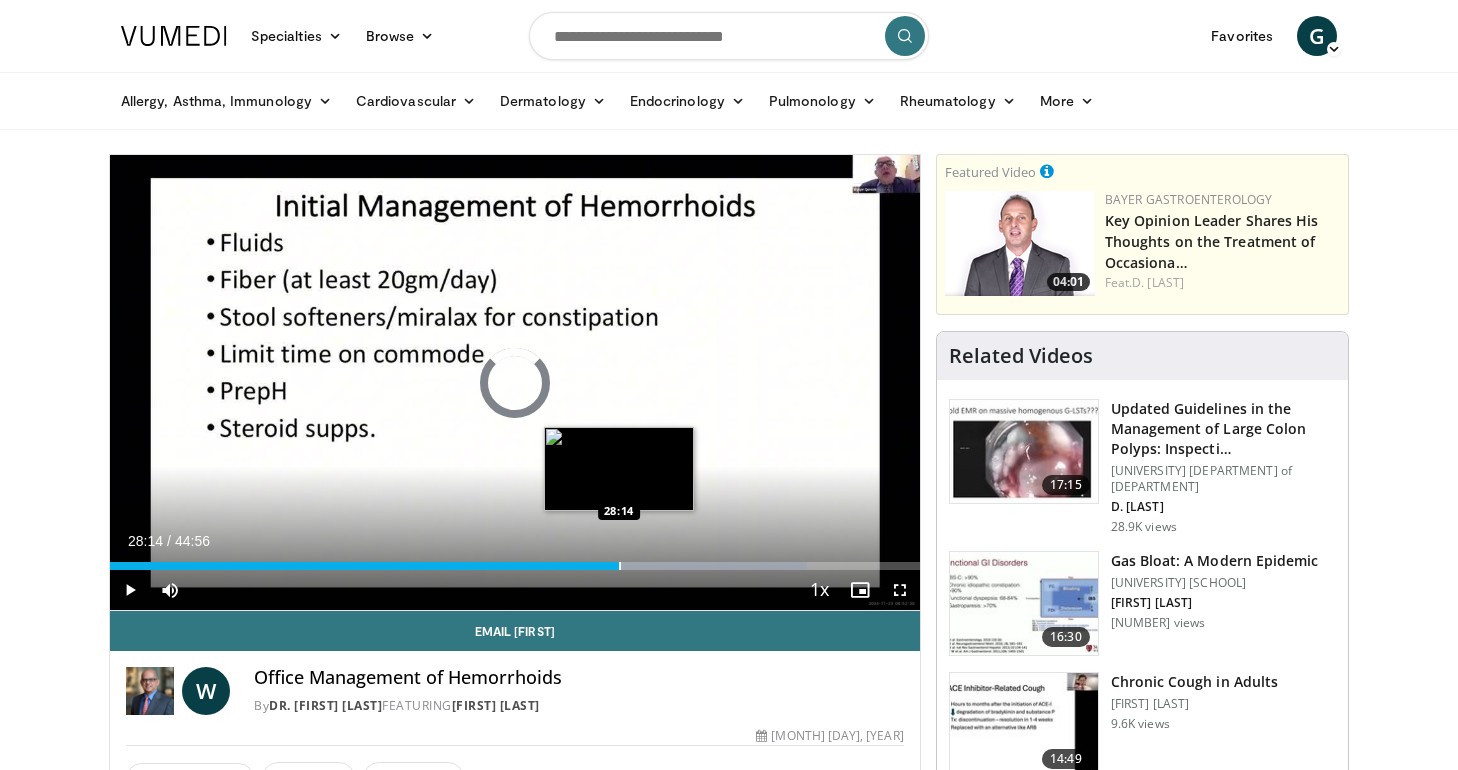 click at bounding box center (620, 566) 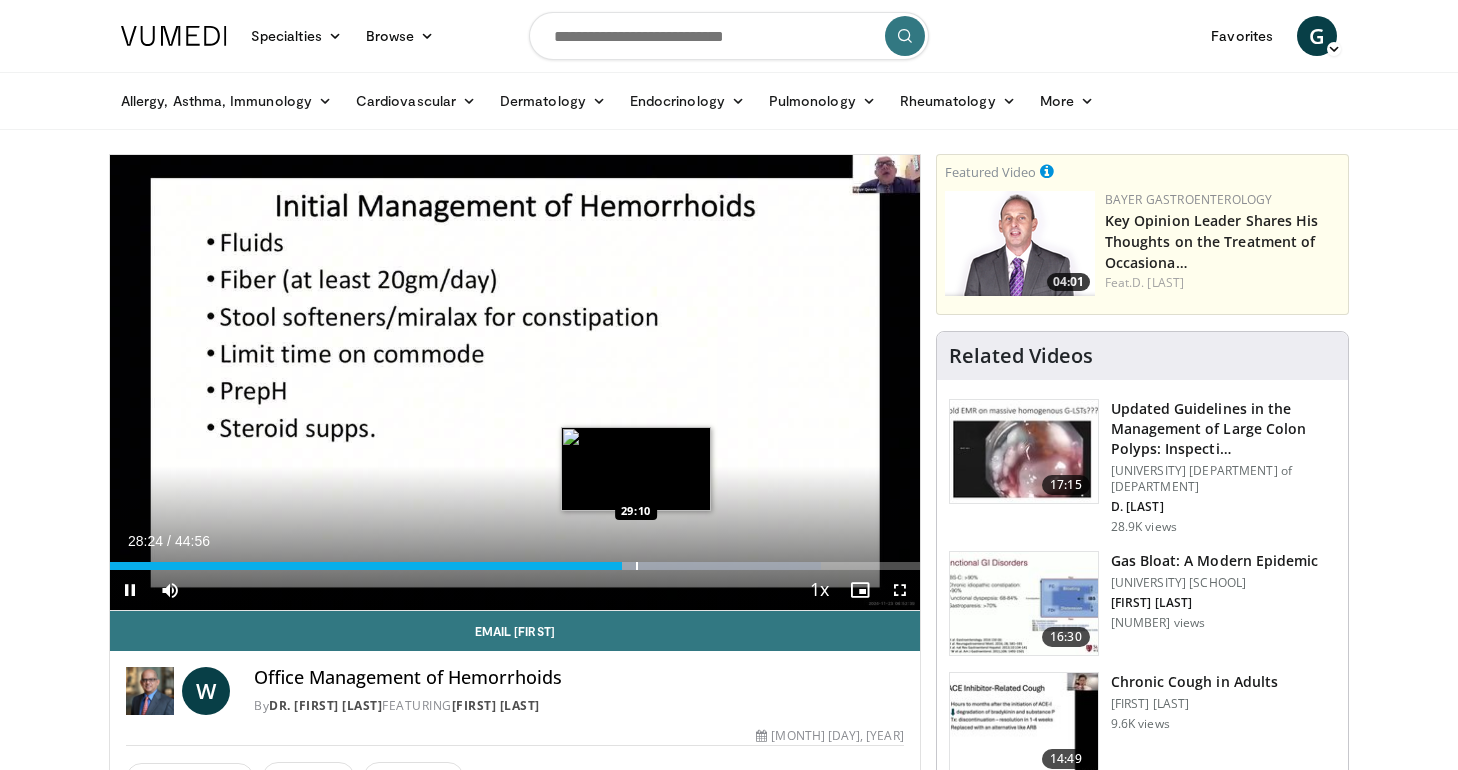 click at bounding box center [637, 566] 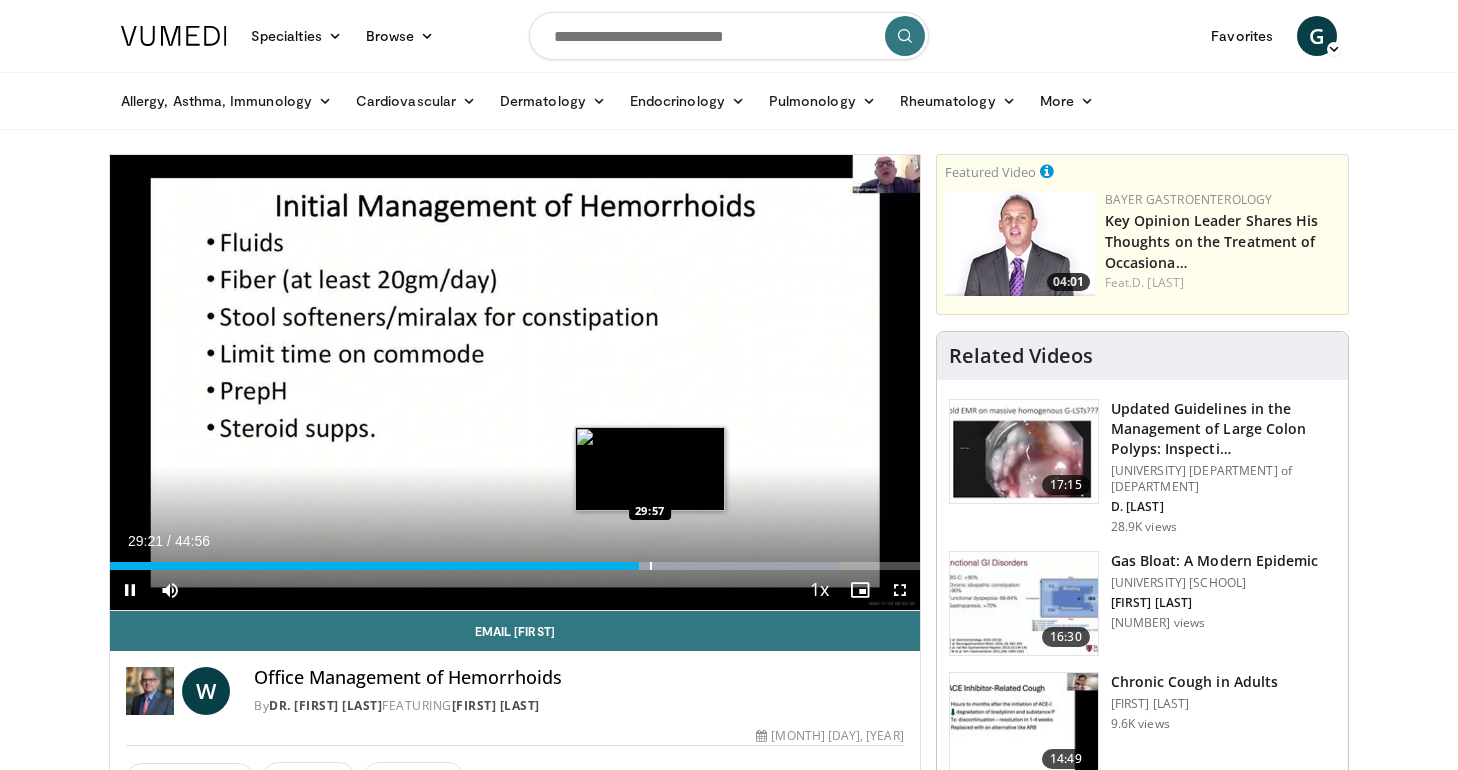 click at bounding box center (651, 566) 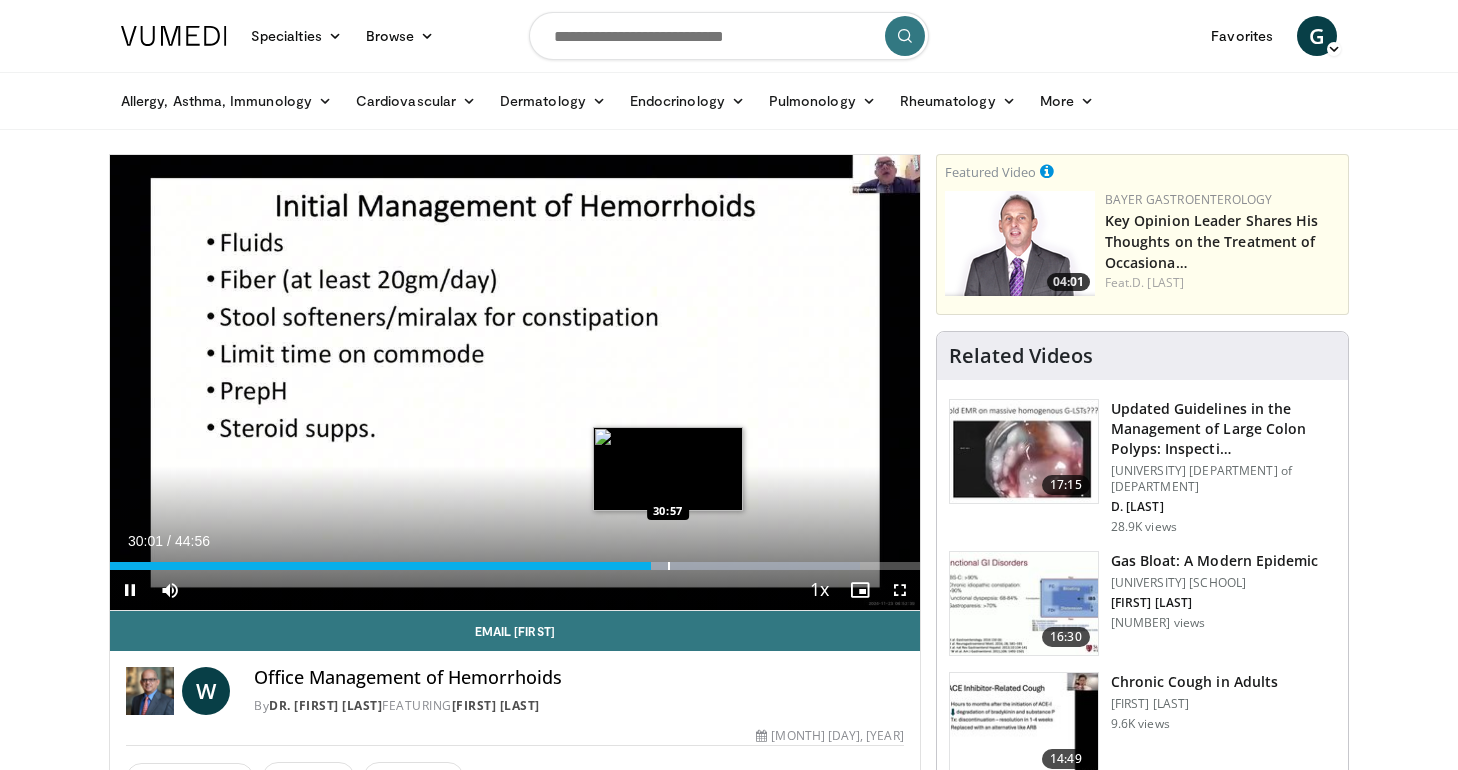 click at bounding box center [669, 566] 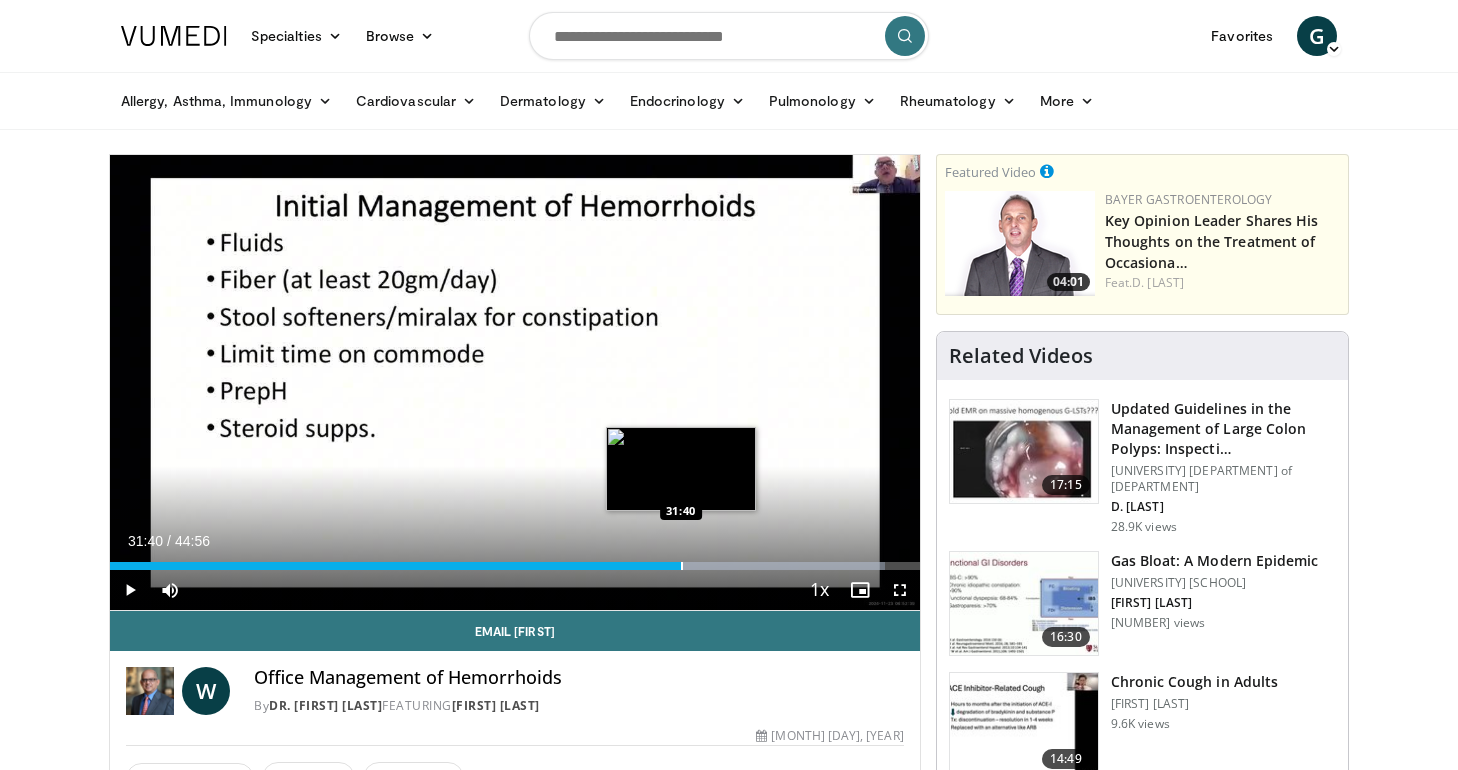 click at bounding box center (682, 566) 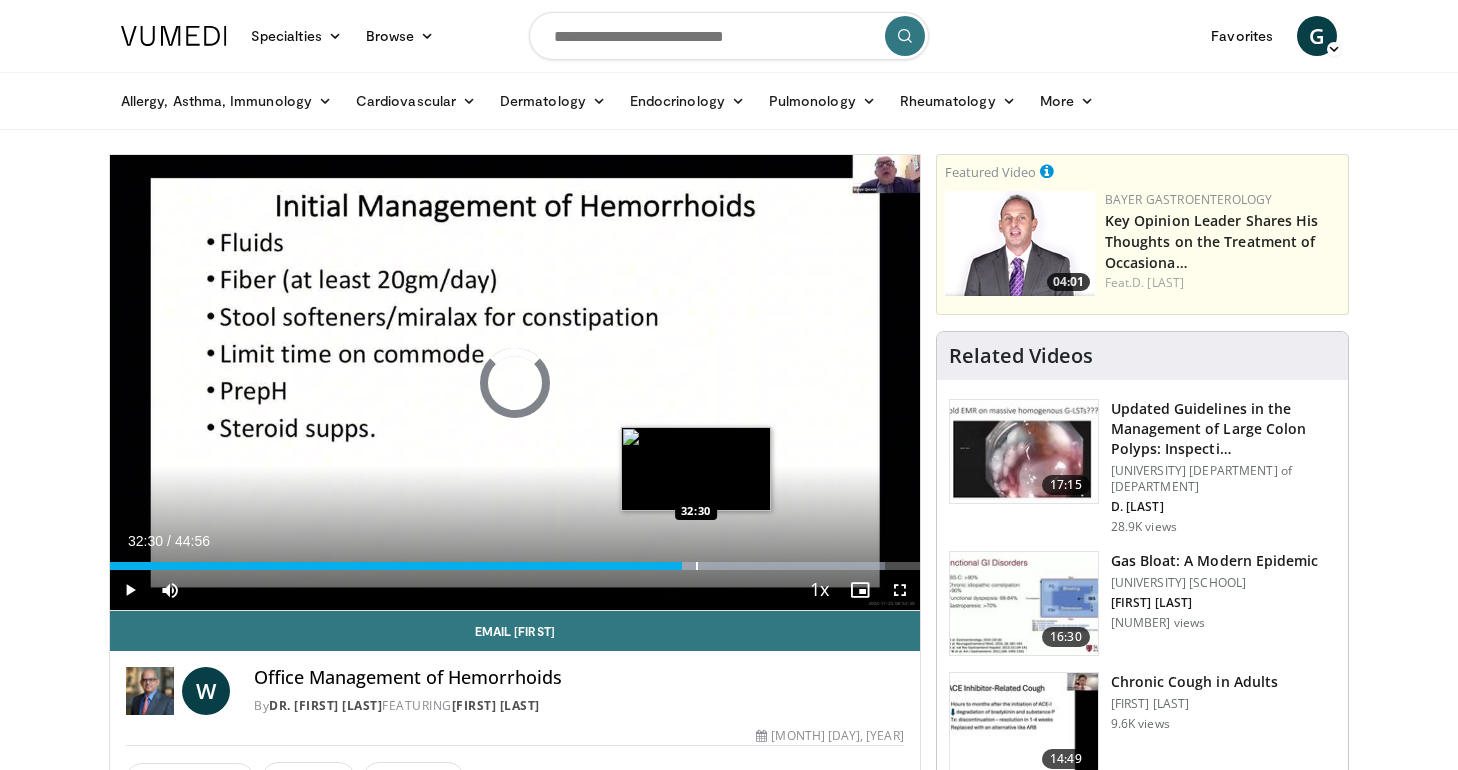 click at bounding box center [697, 566] 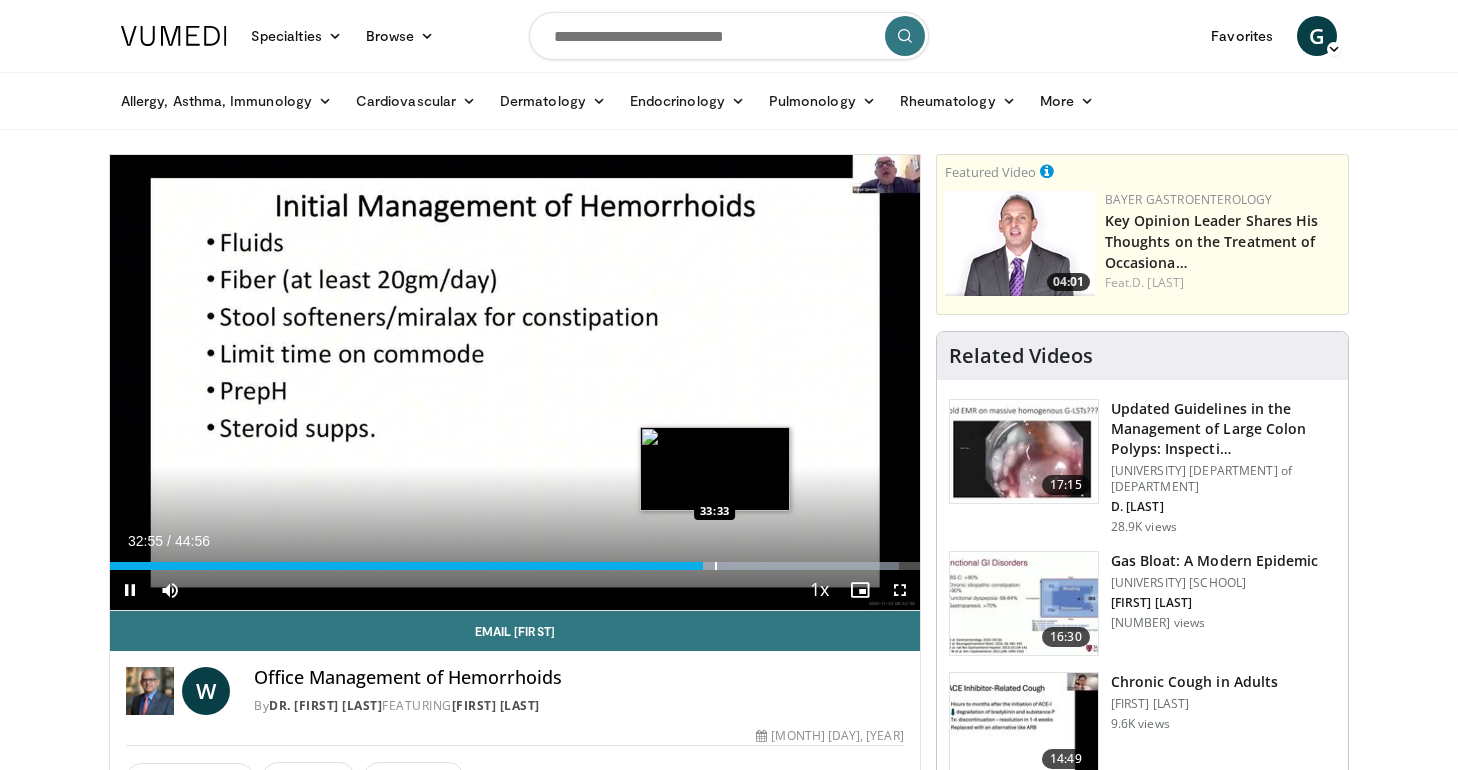 click at bounding box center [716, 566] 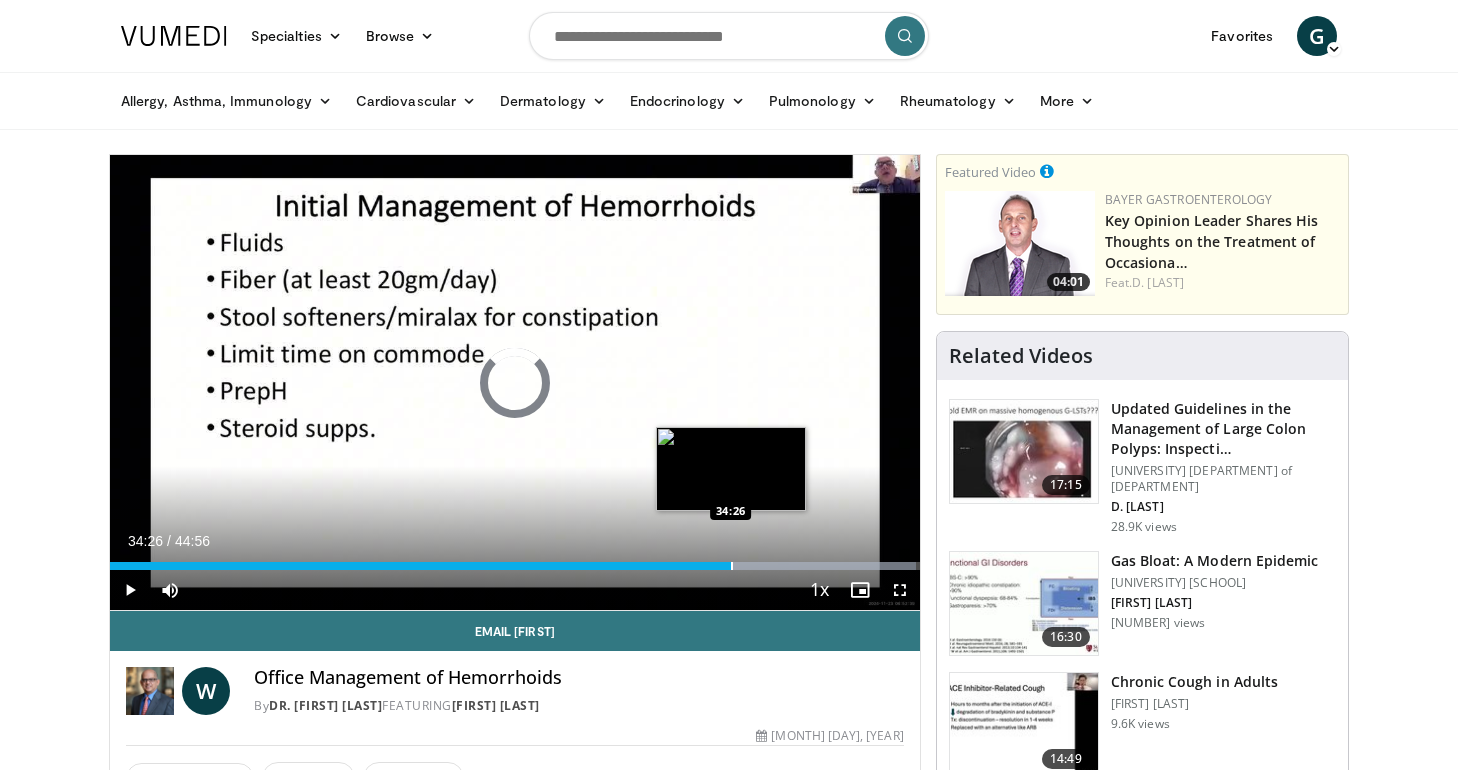 click at bounding box center (732, 566) 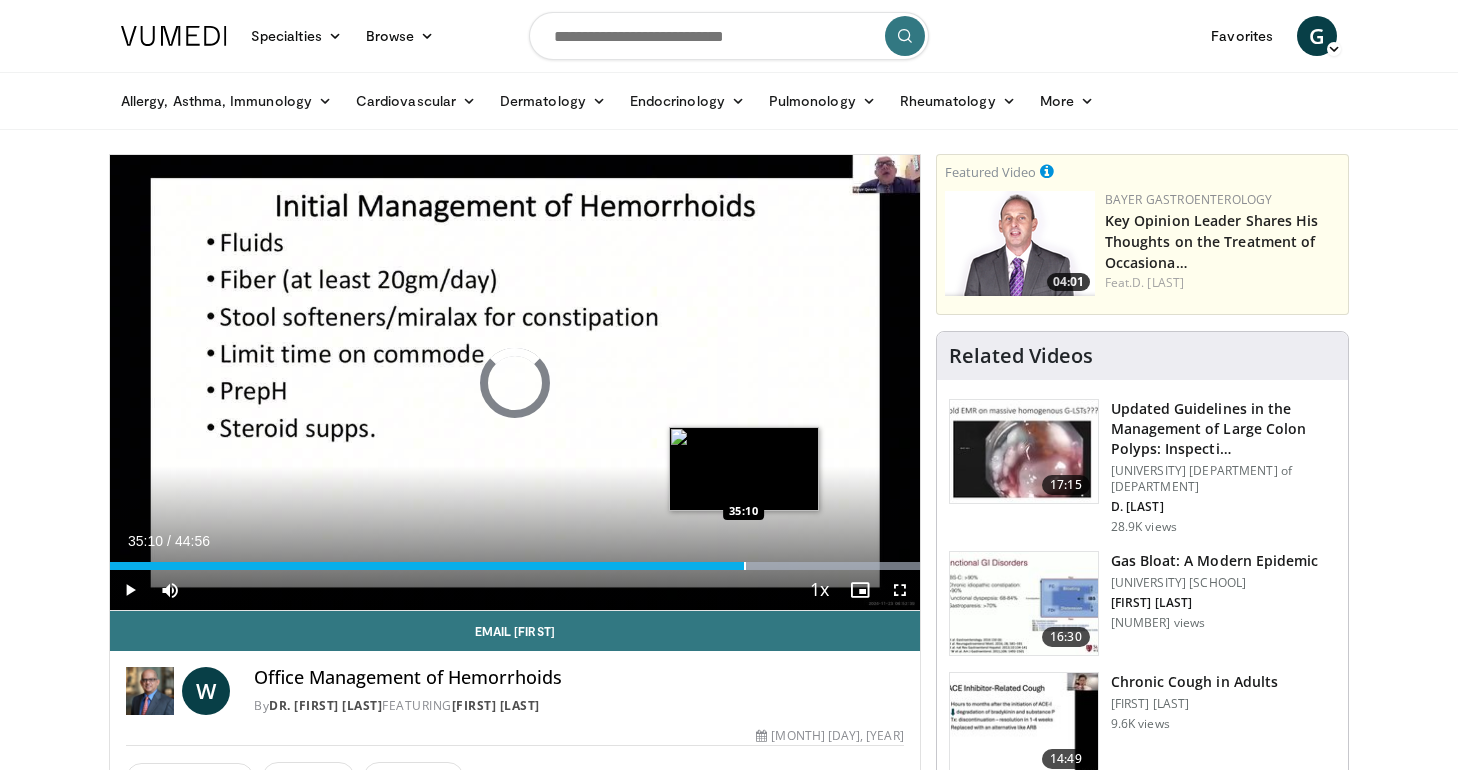click at bounding box center (745, 566) 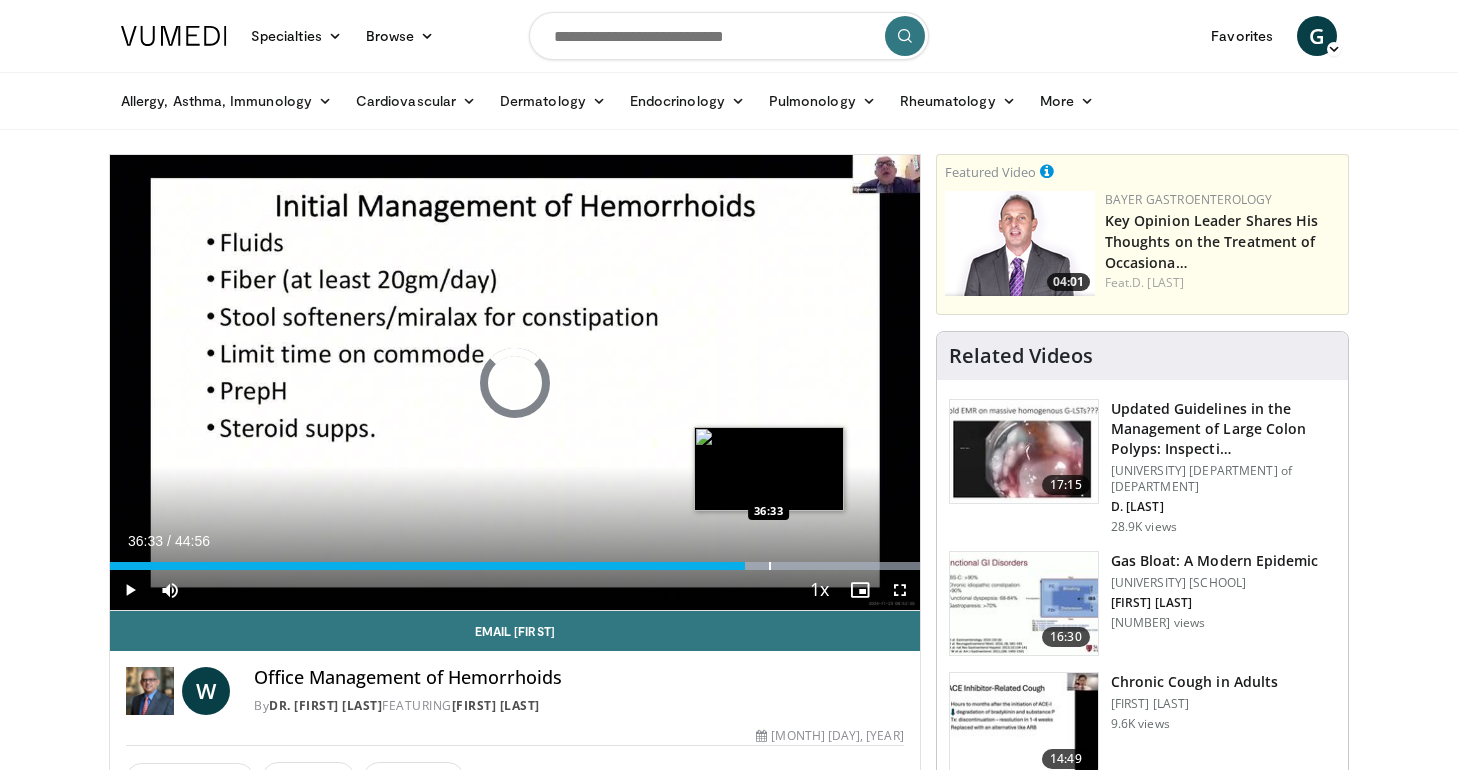 click at bounding box center (770, 566) 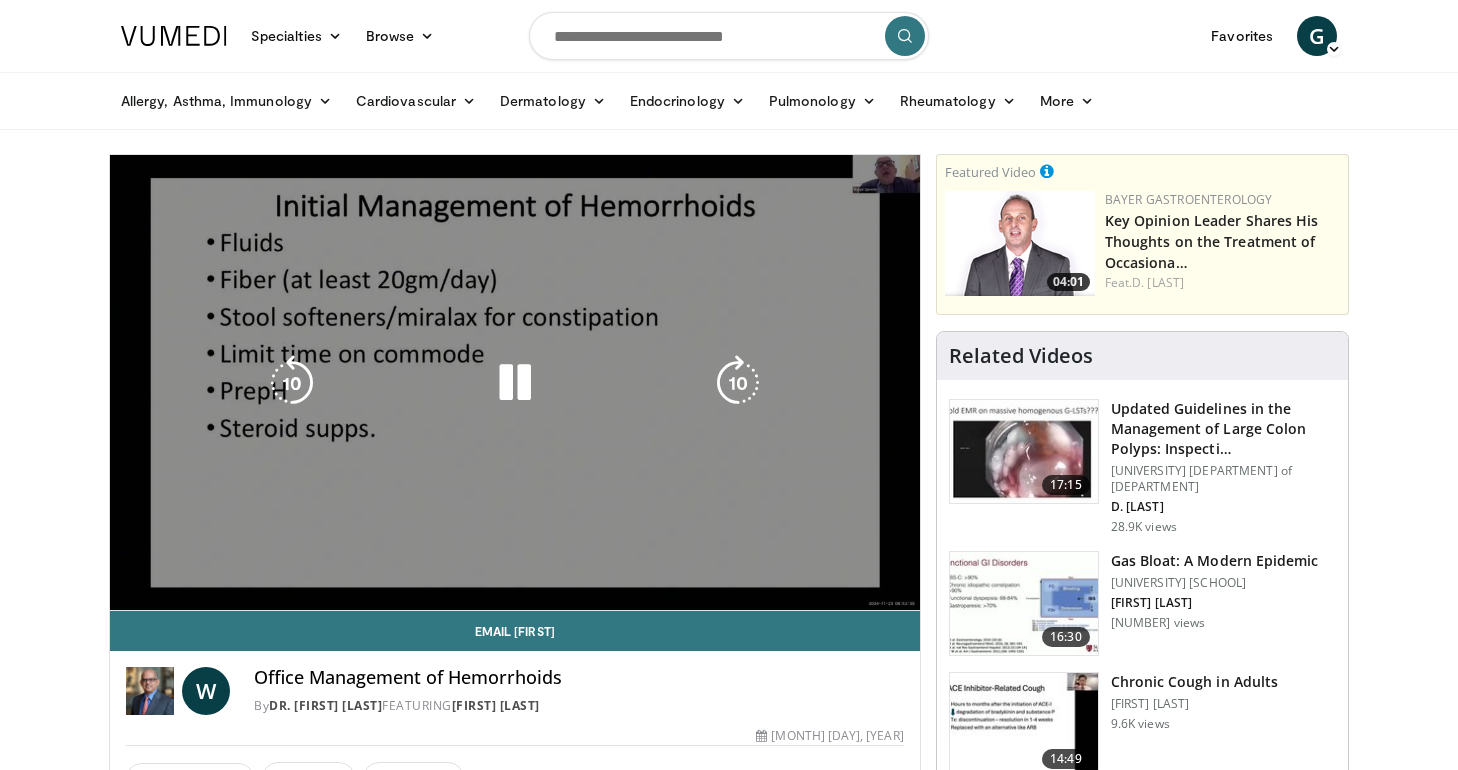 click on "10 seconds
Tap to unmute" at bounding box center [515, 382] 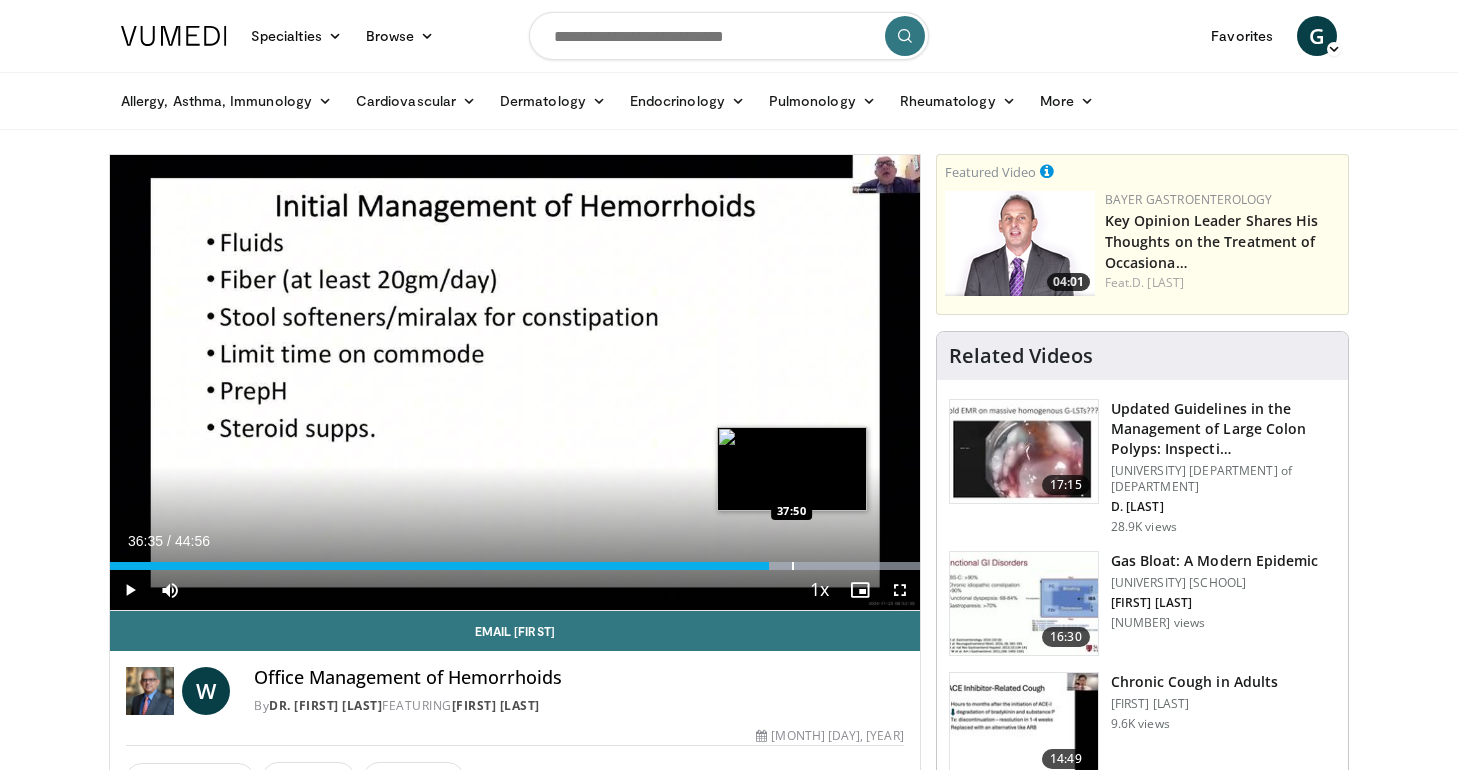 click at bounding box center (793, 566) 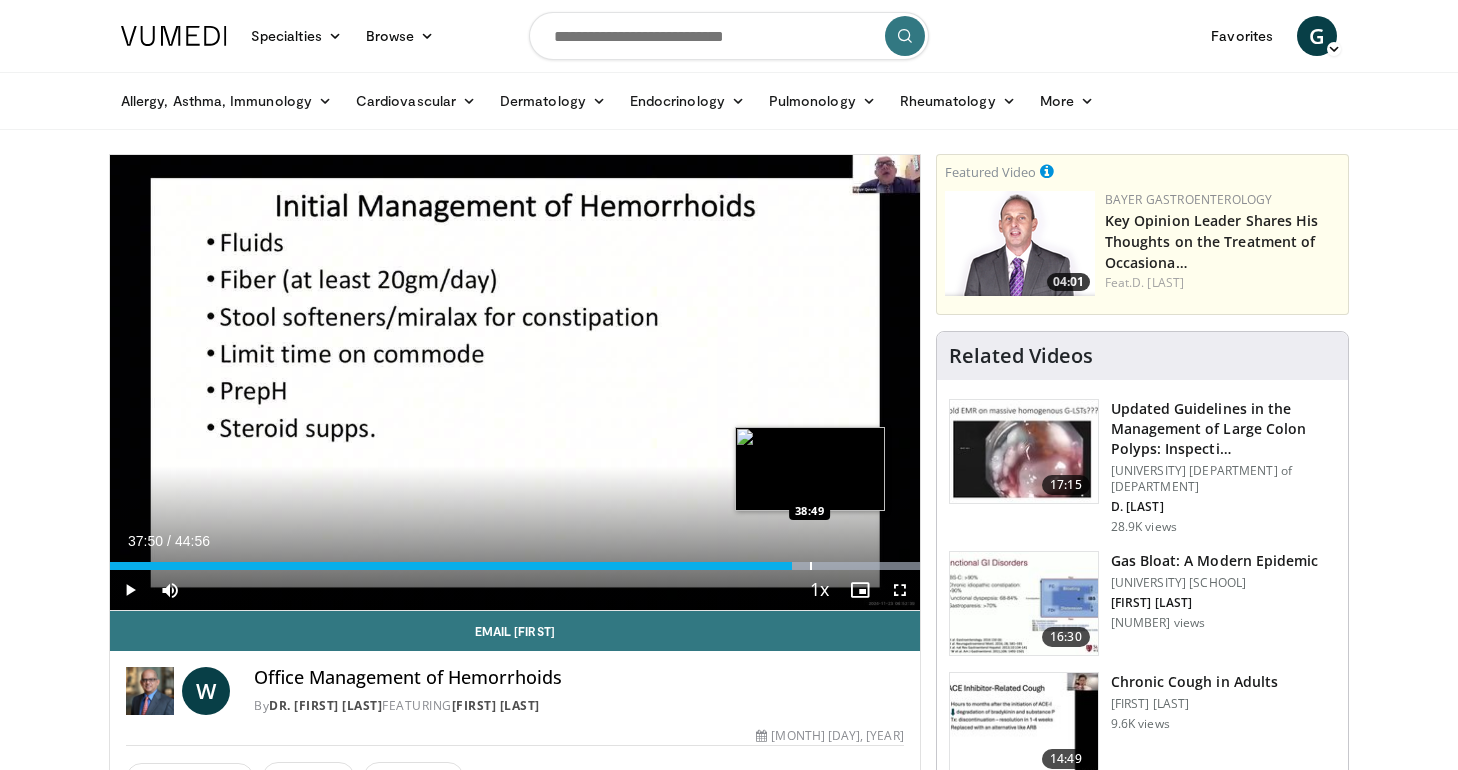 click at bounding box center (811, 566) 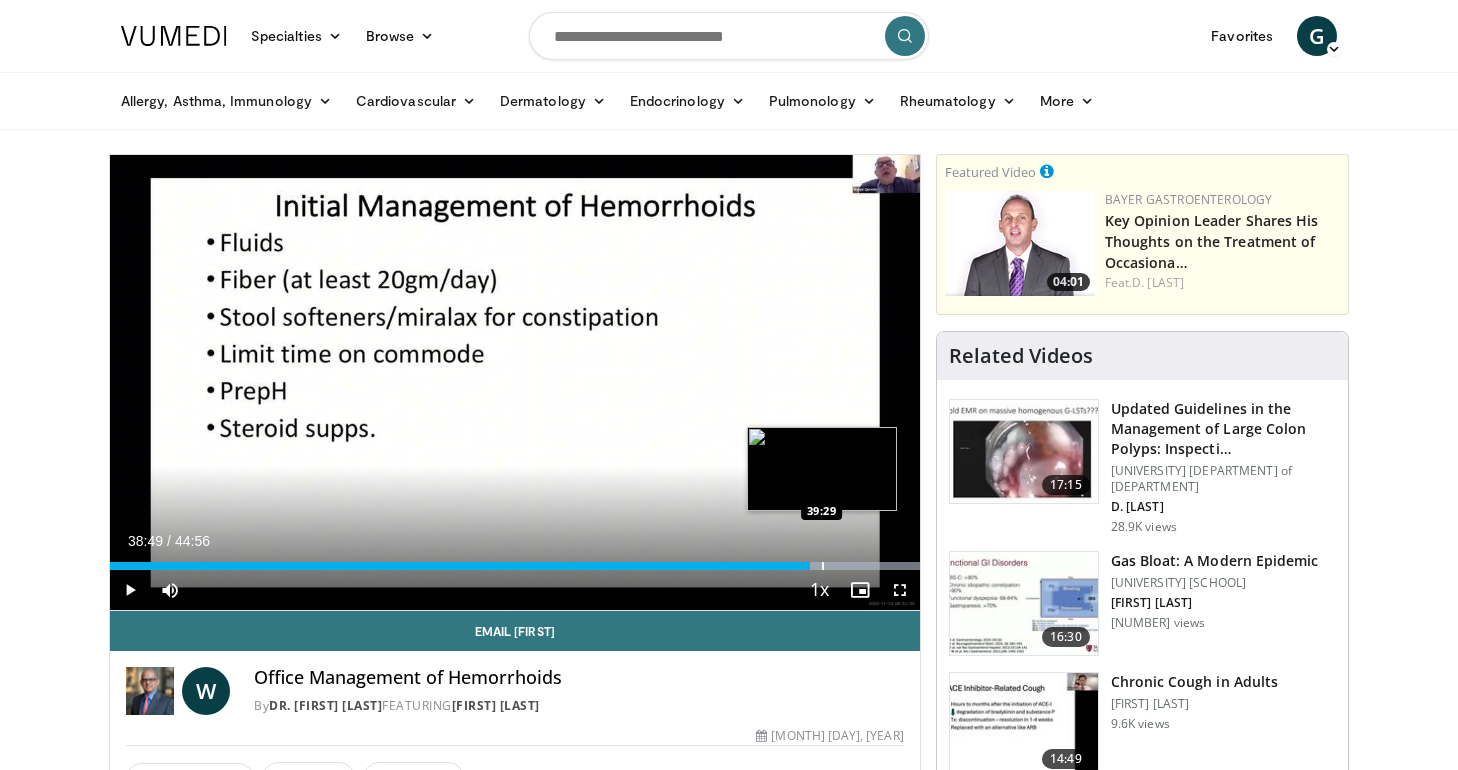 click at bounding box center [823, 566] 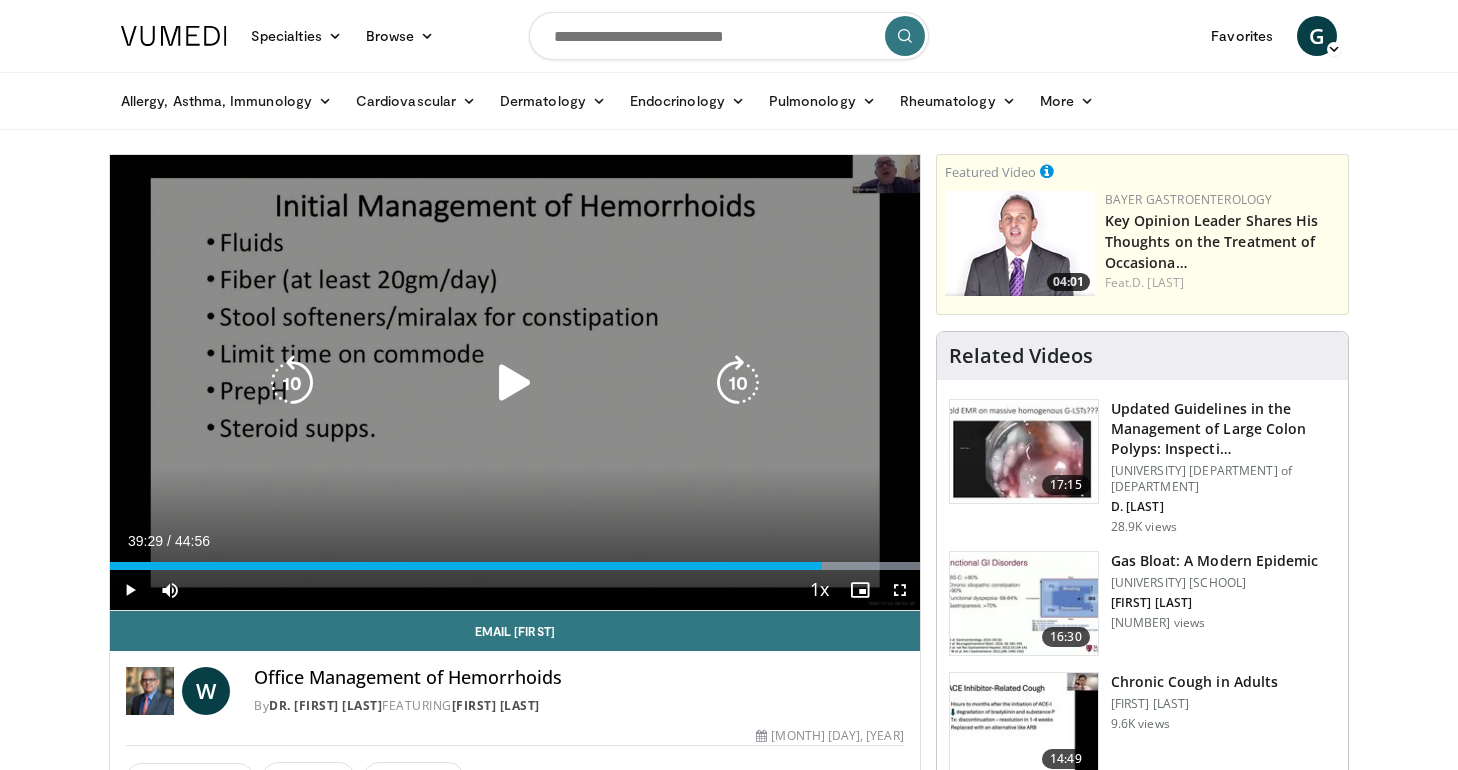 click on "10 seconds
Tap to unmute" at bounding box center (515, 382) 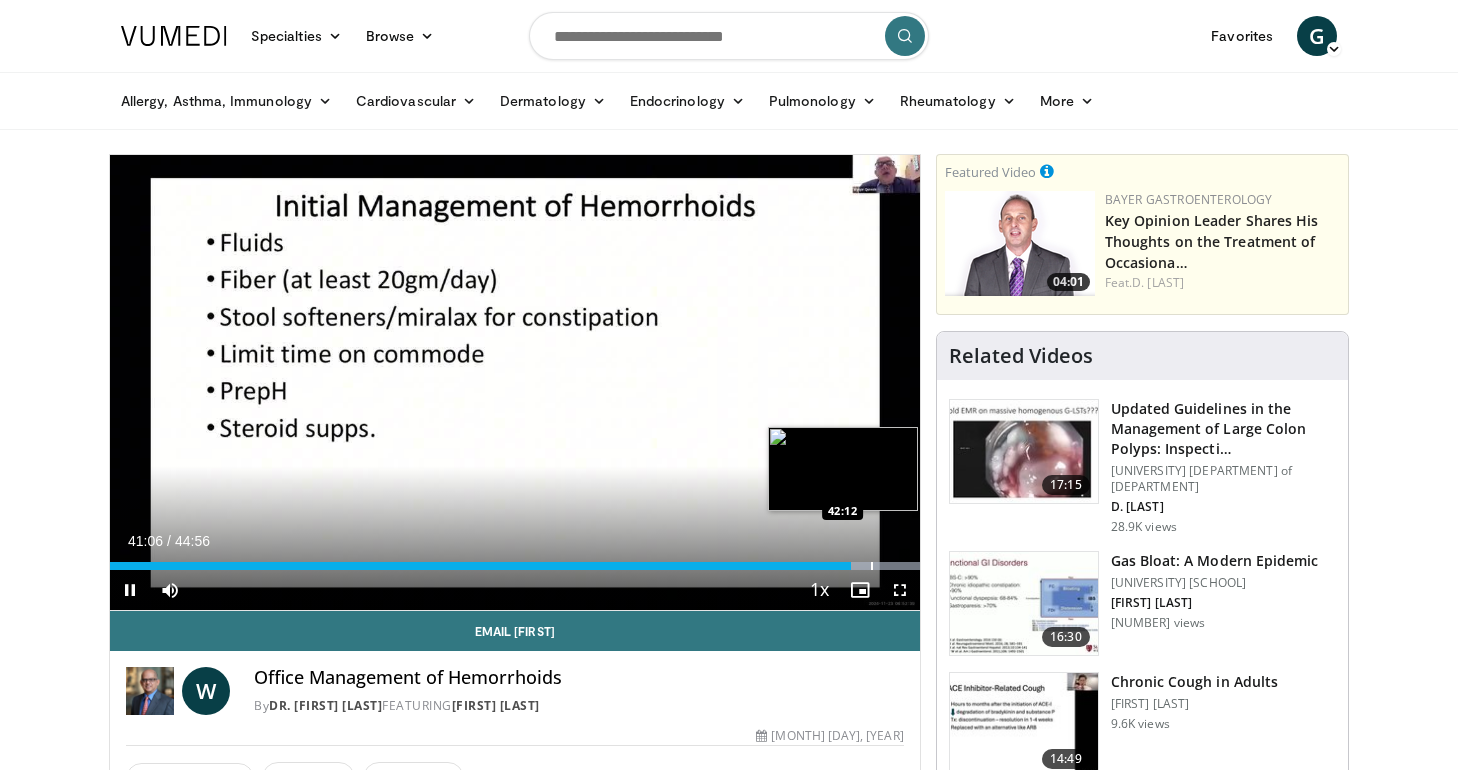 click at bounding box center [872, 566] 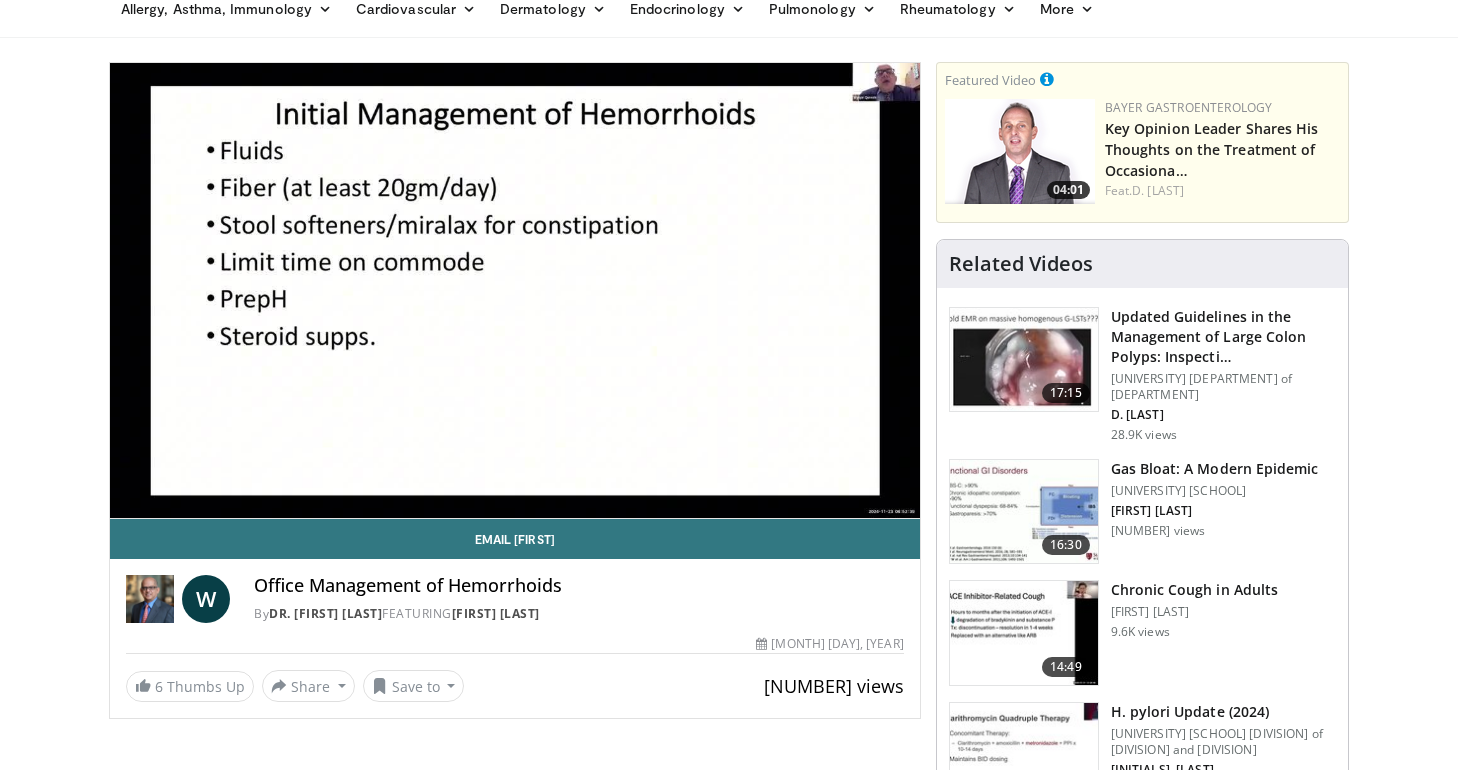 scroll, scrollTop: 95, scrollLeft: 0, axis: vertical 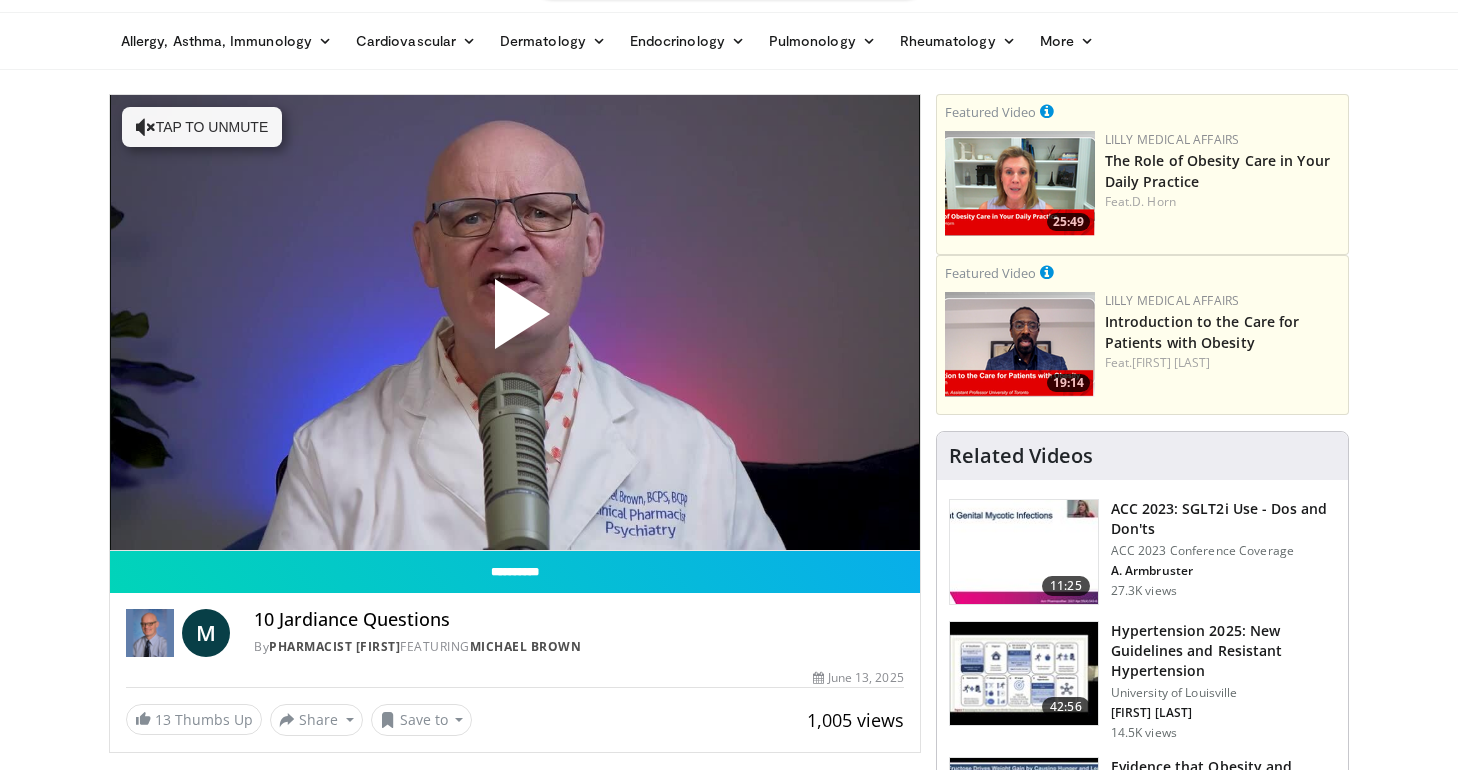 click at bounding box center (515, 322) 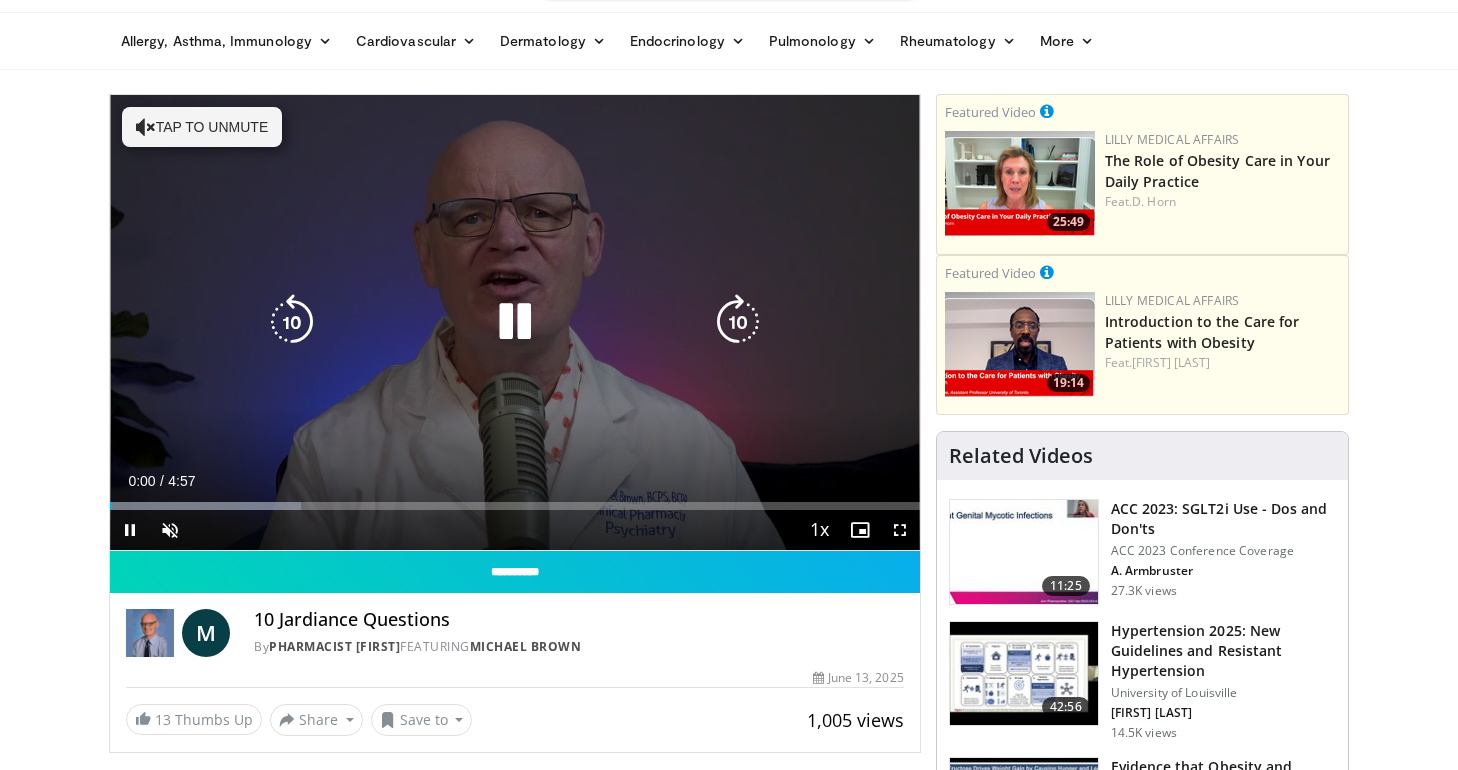 click on "Tap to unmute" at bounding box center [202, 127] 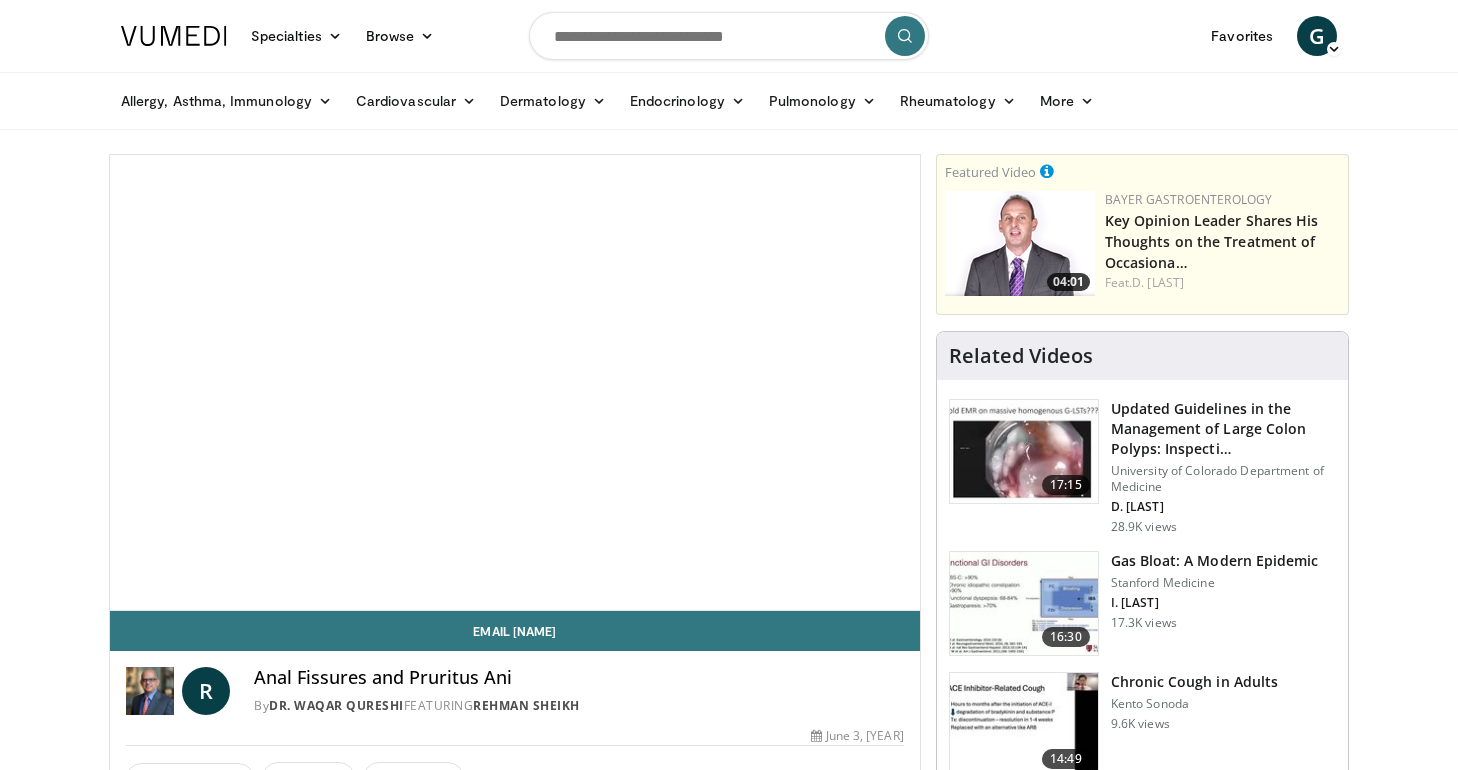 scroll, scrollTop: 0, scrollLeft: 0, axis: both 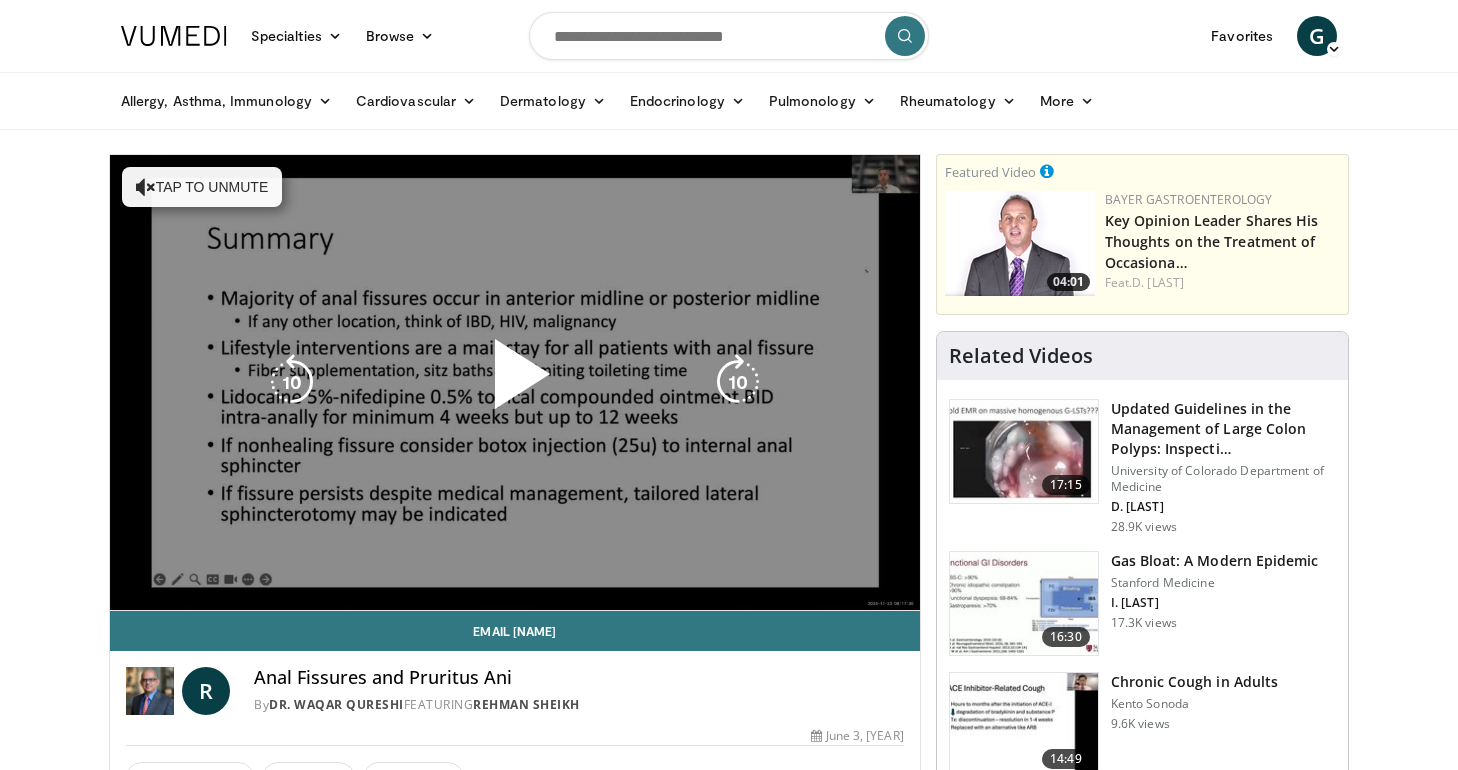 click on "Tap to unmute" at bounding box center [202, 187] 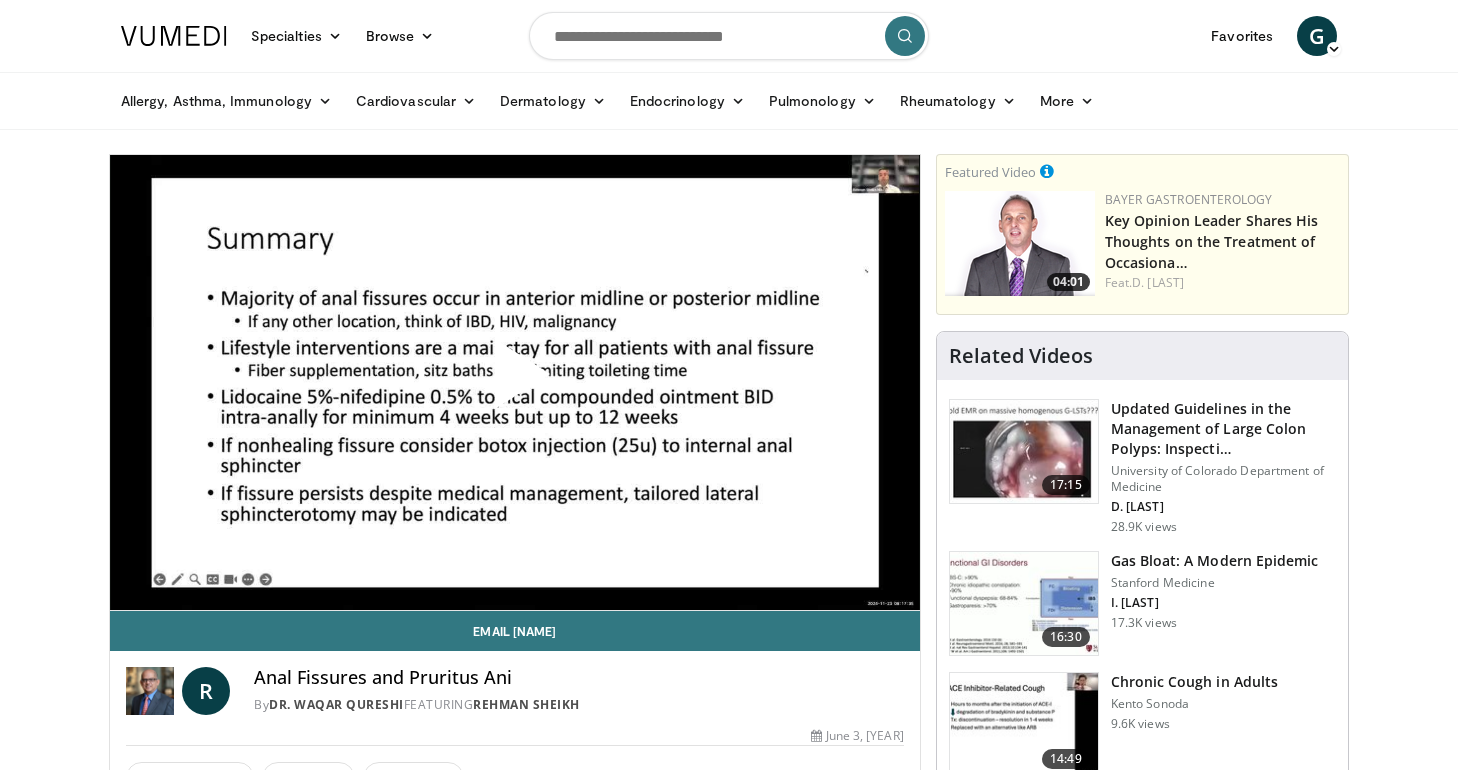 click at bounding box center [515, 382] 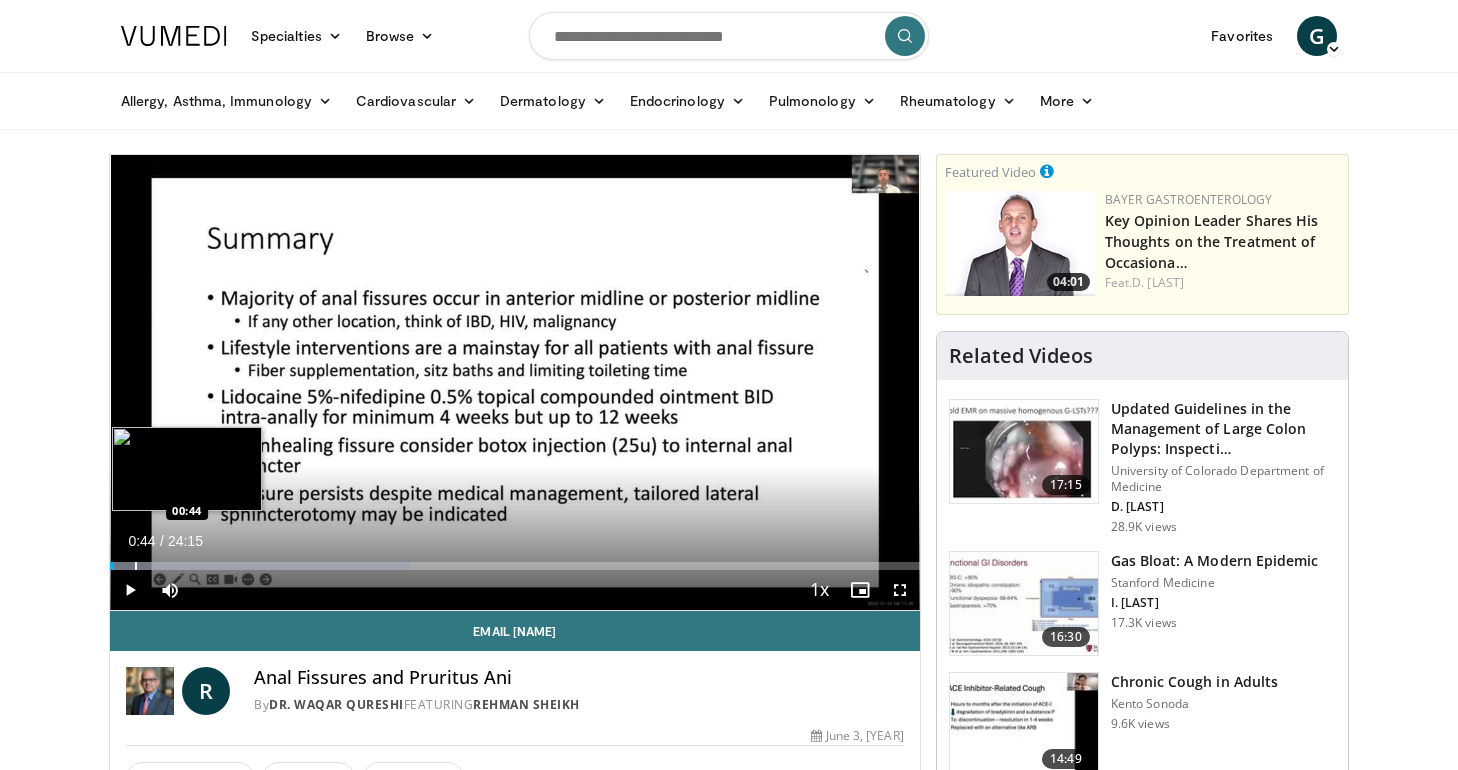 click at bounding box center [136, 566] 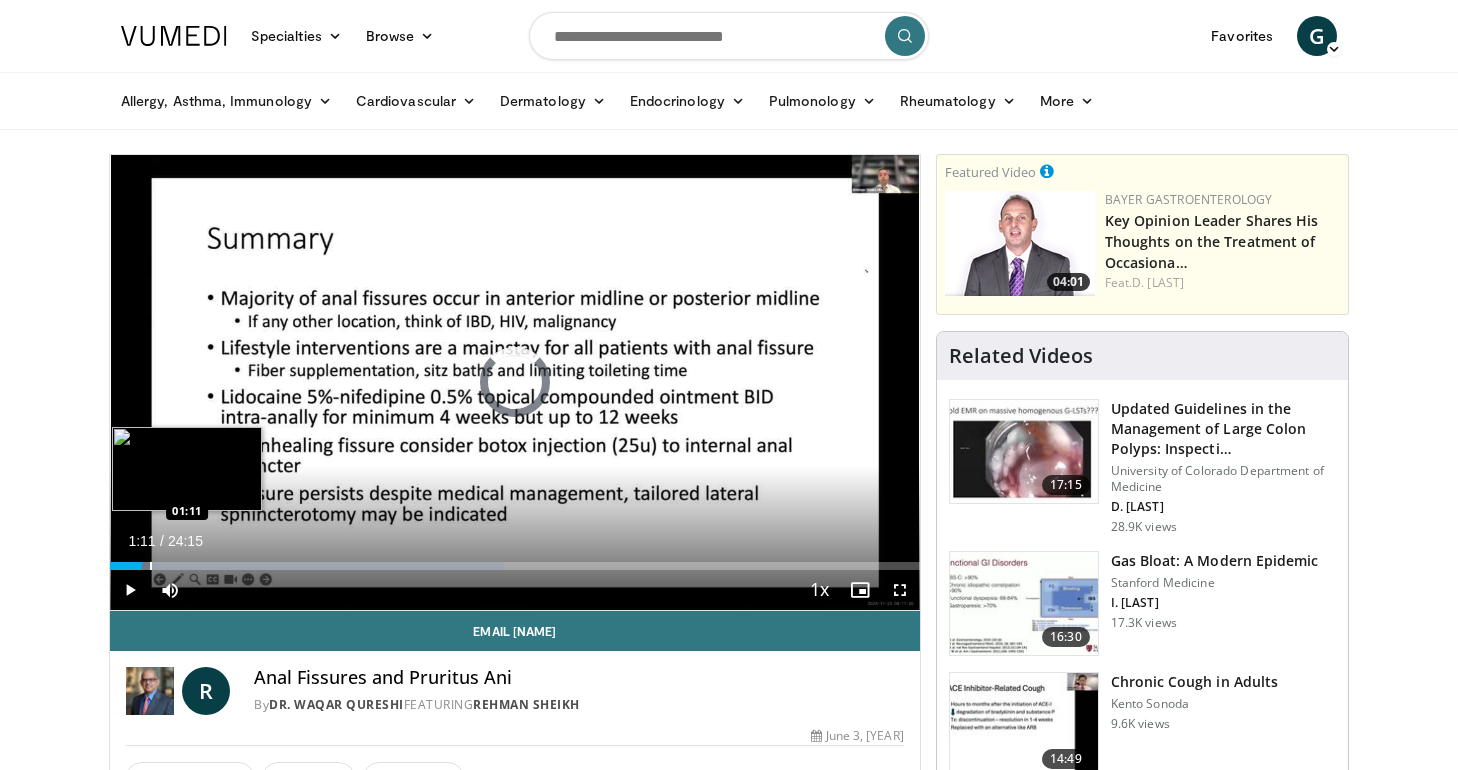 click at bounding box center (151, 566) 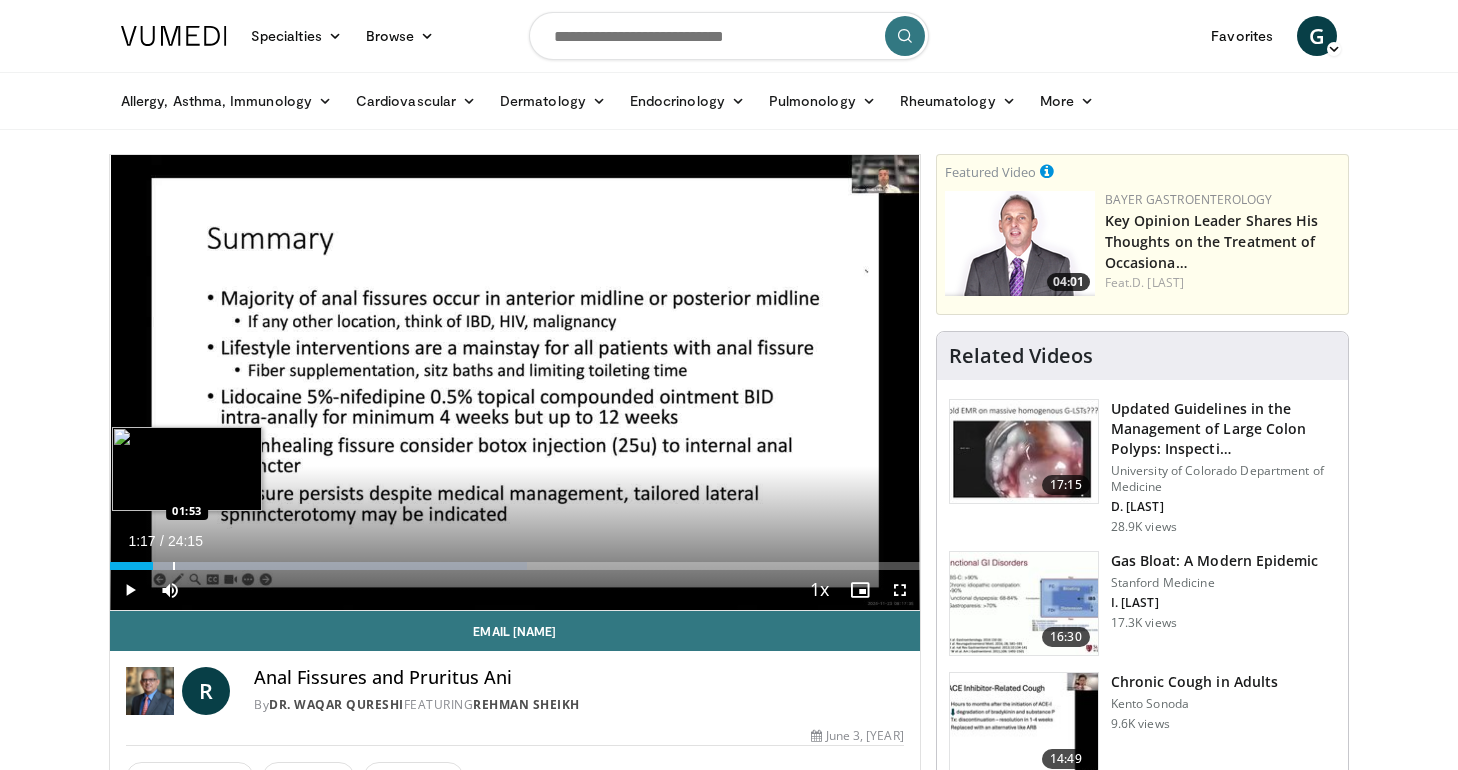 click at bounding box center (174, 566) 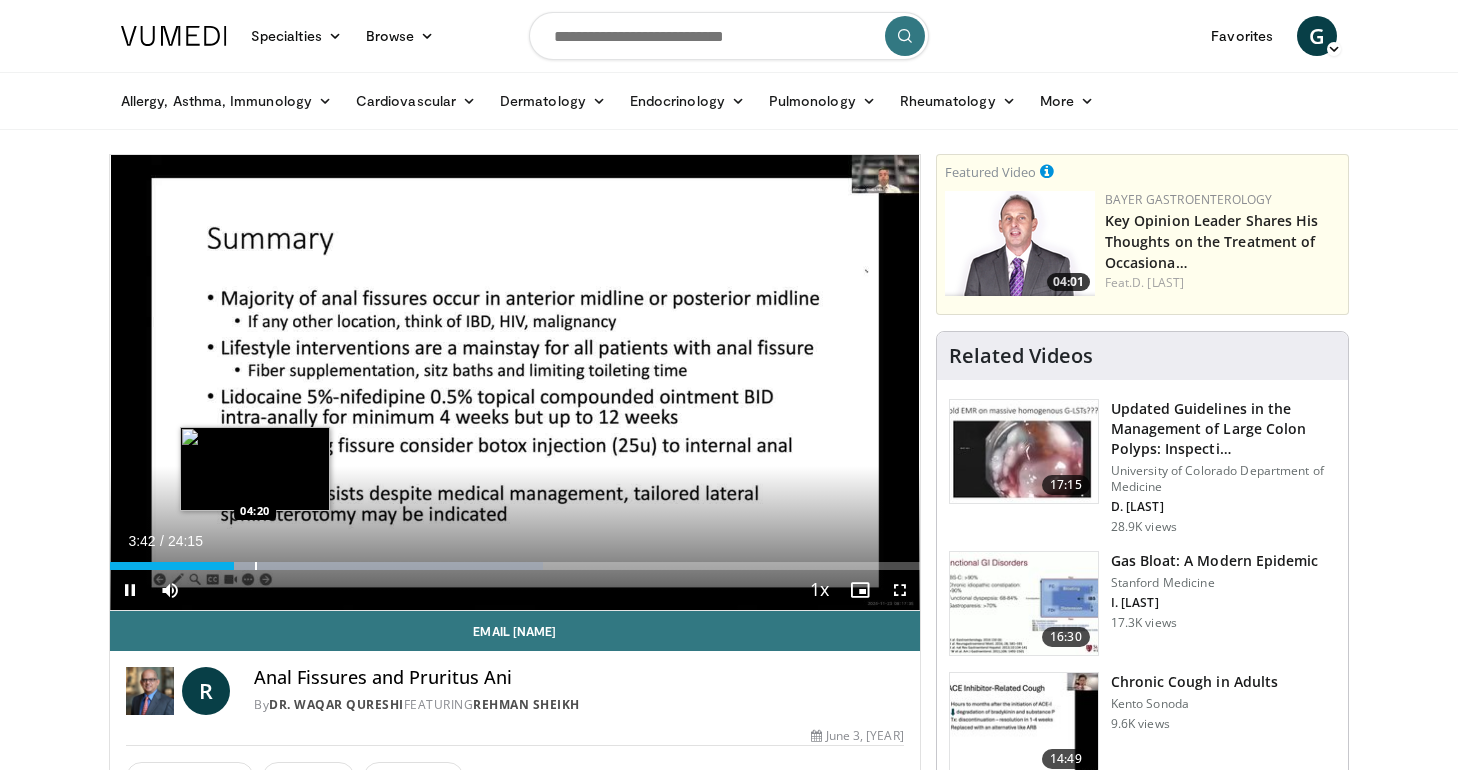 click at bounding box center (256, 566) 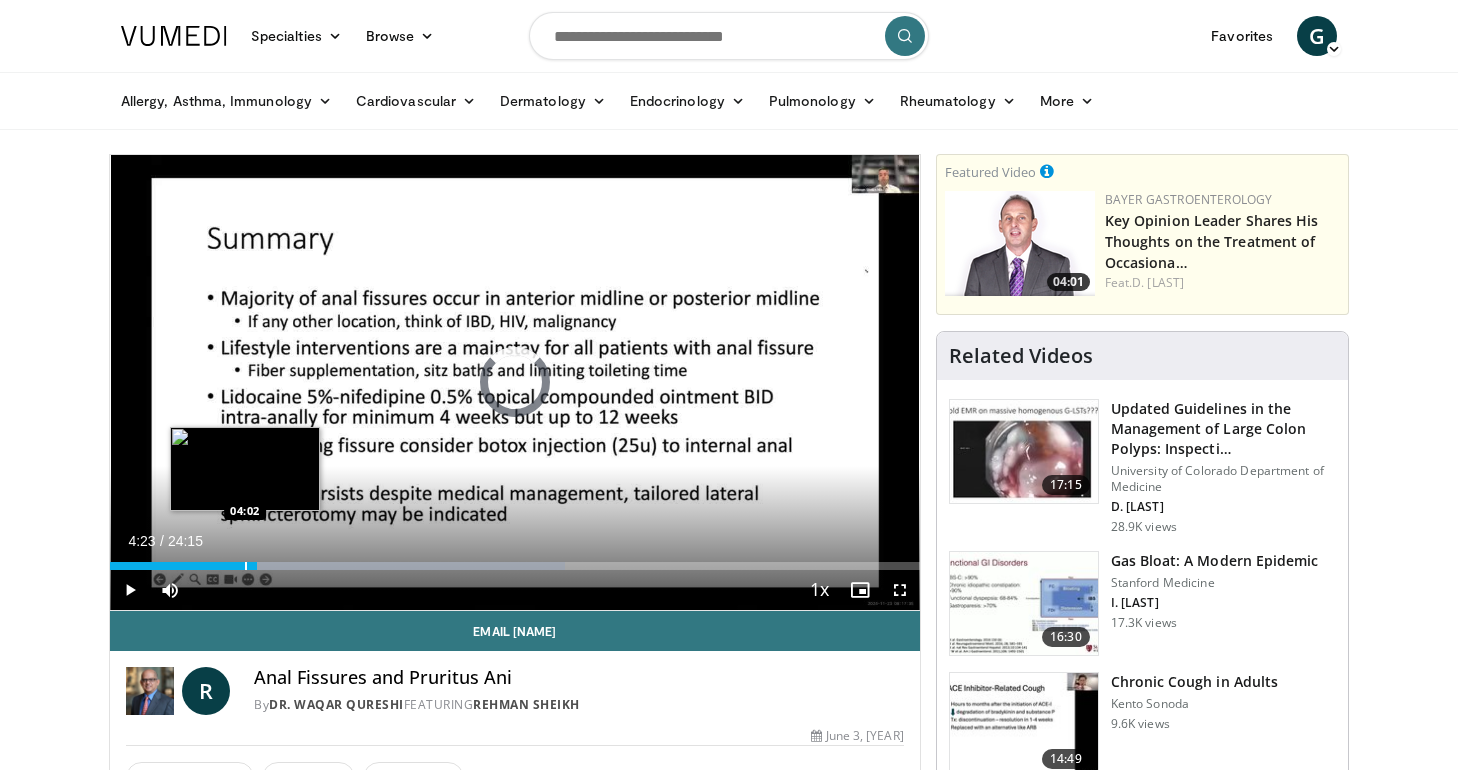 click at bounding box center [246, 566] 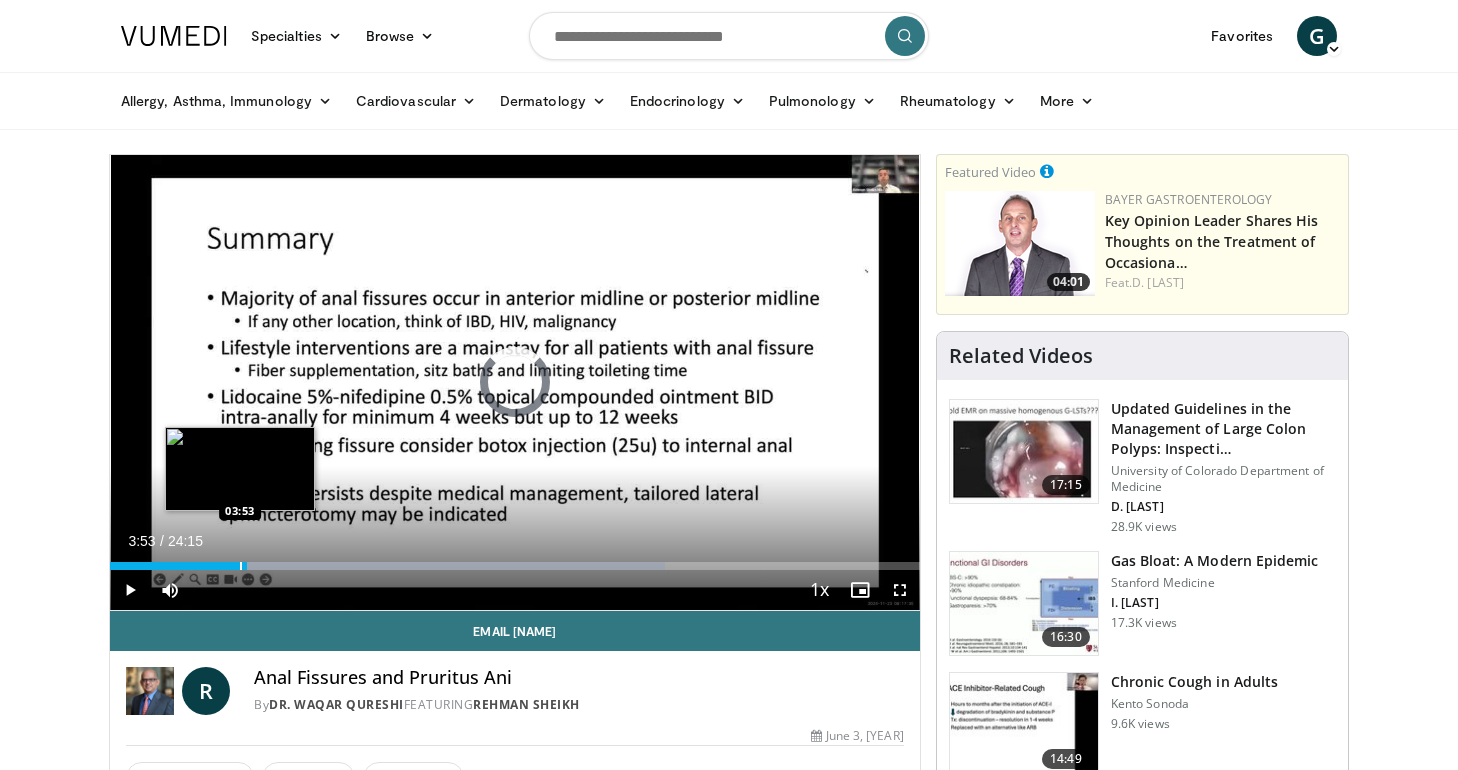 click at bounding box center (241, 566) 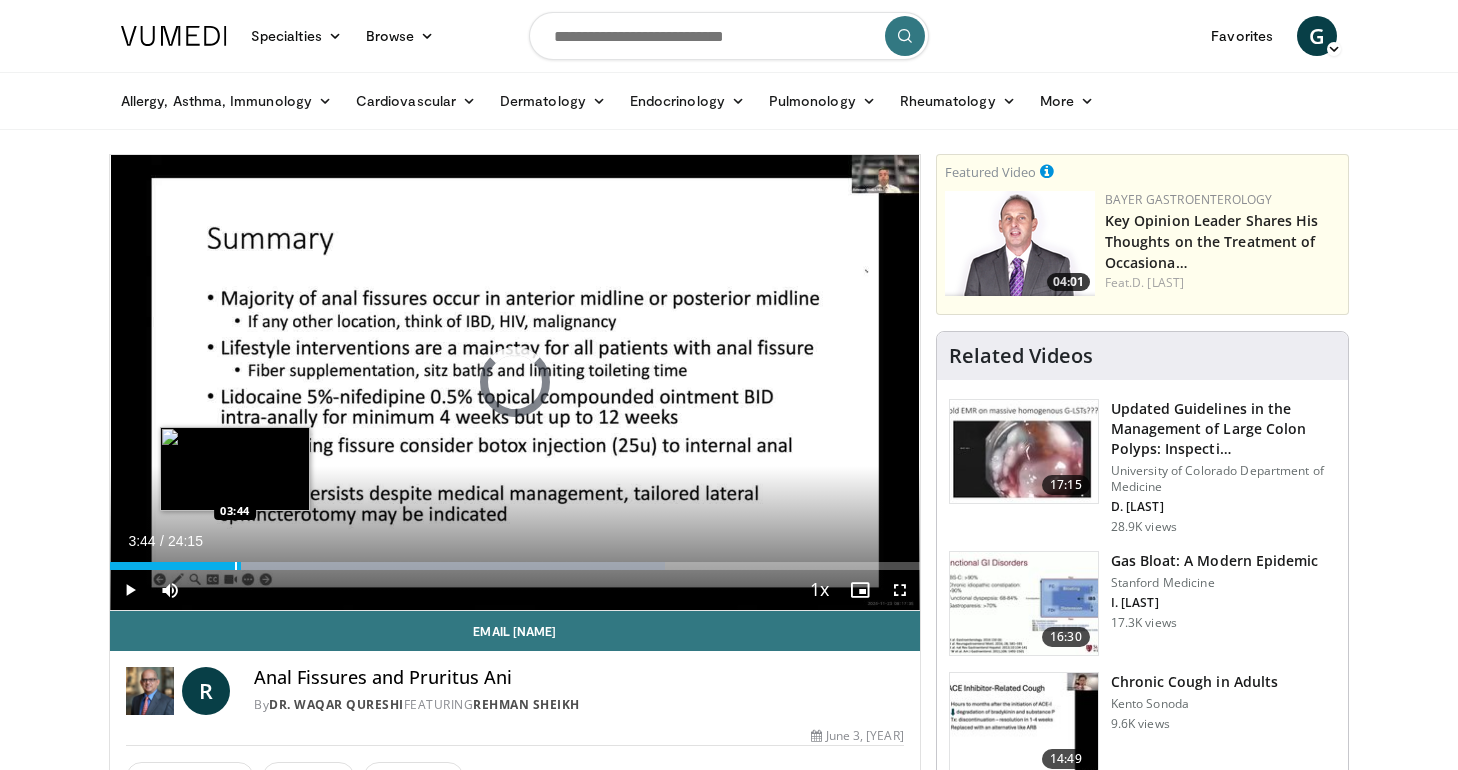 click at bounding box center (236, 566) 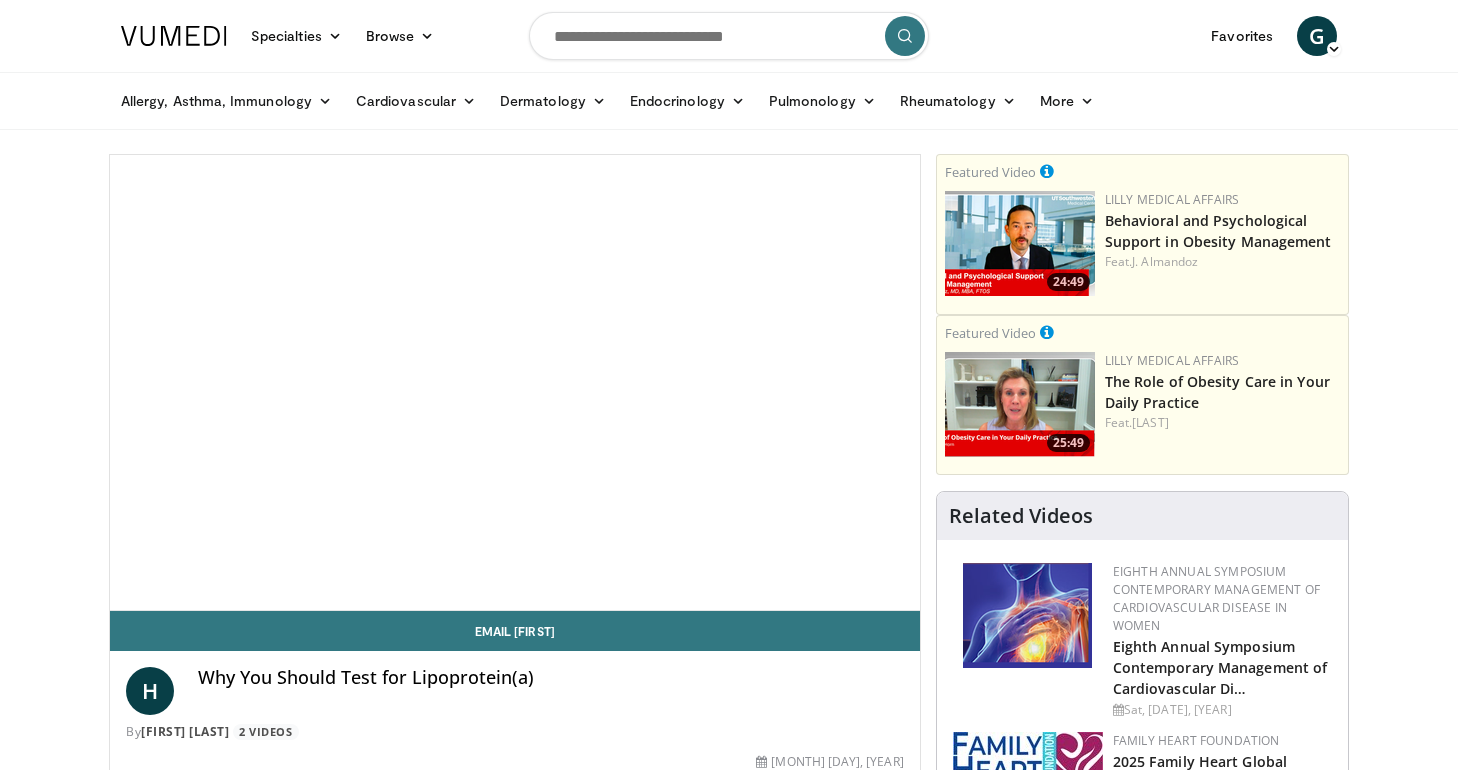 scroll, scrollTop: 0, scrollLeft: 0, axis: both 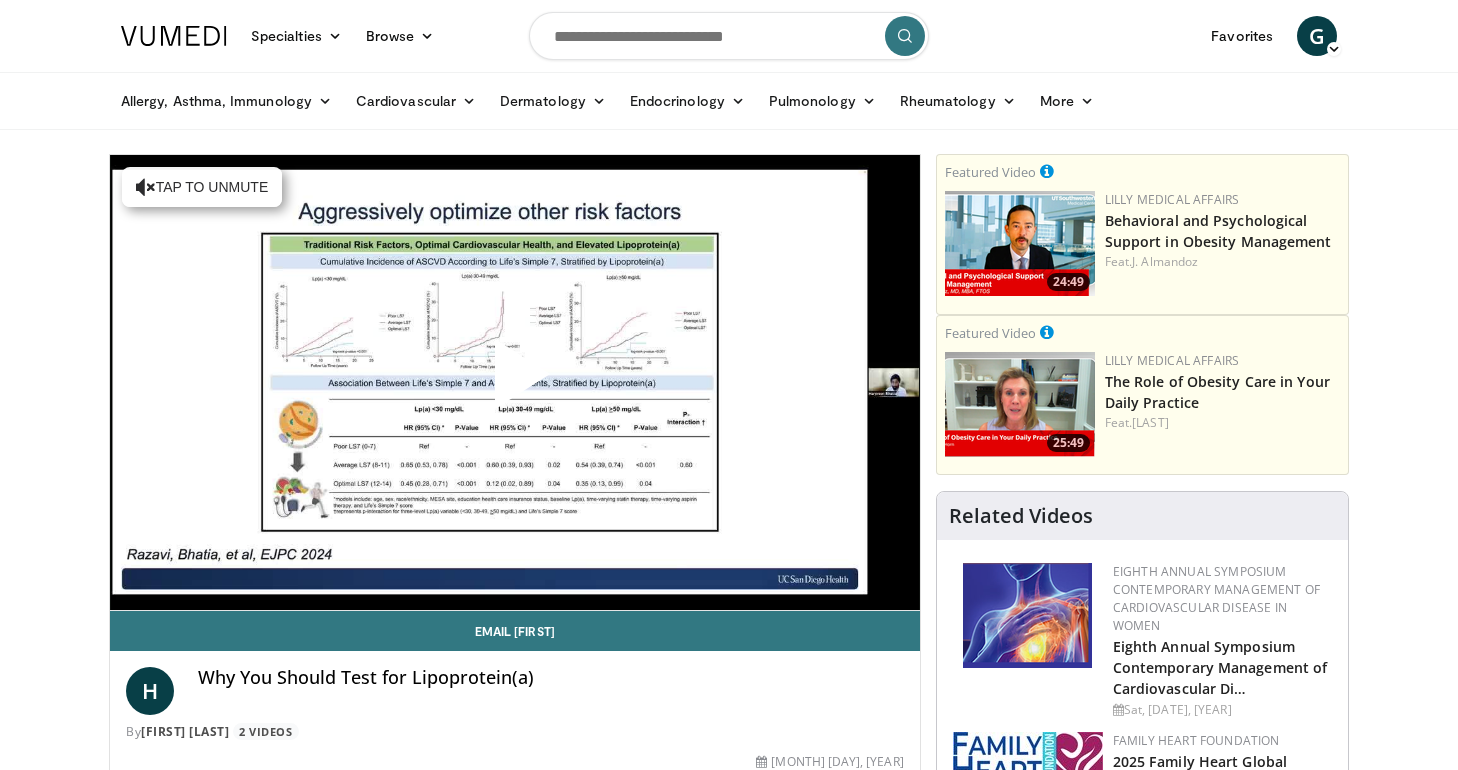 click at bounding box center [515, 382] 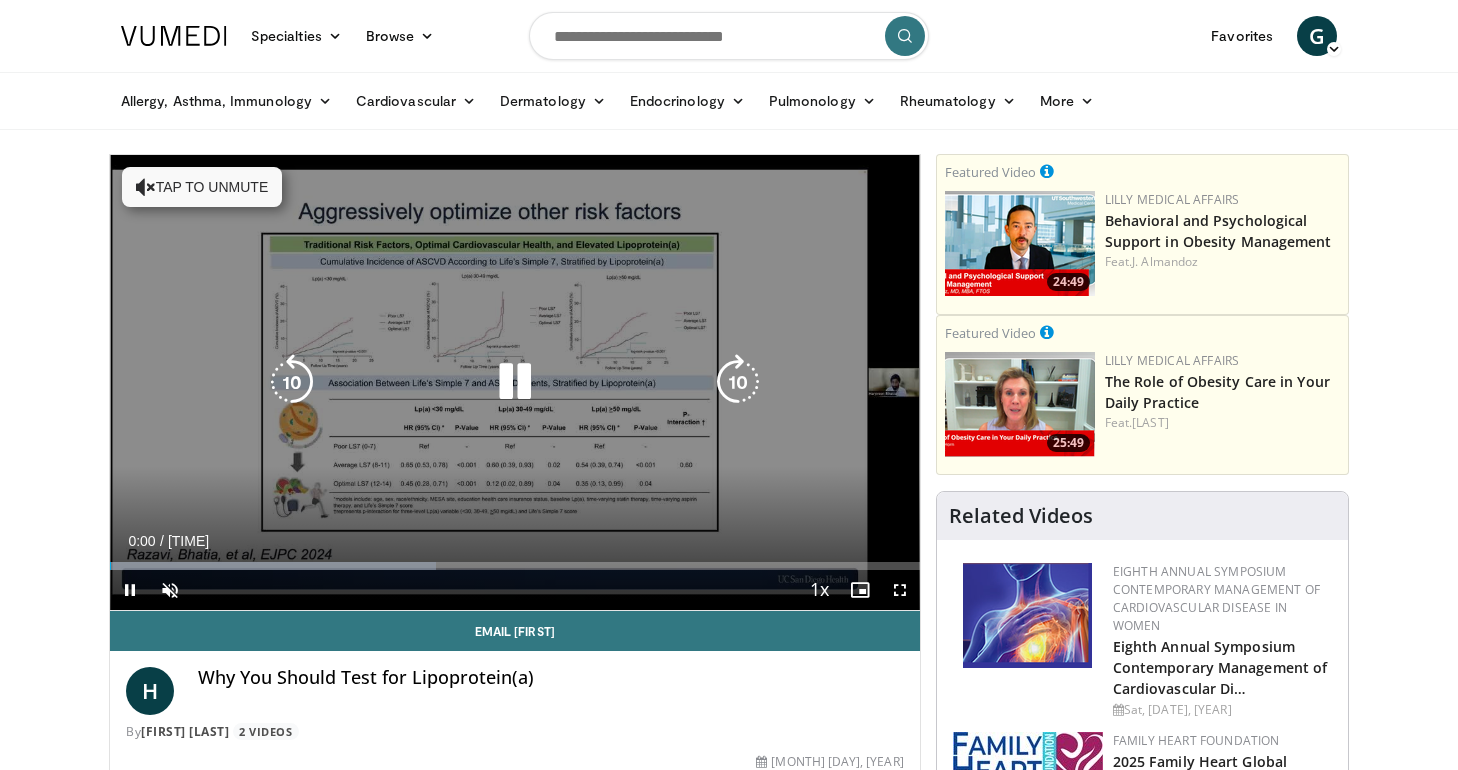 click on "Tap to unmute" at bounding box center (202, 187) 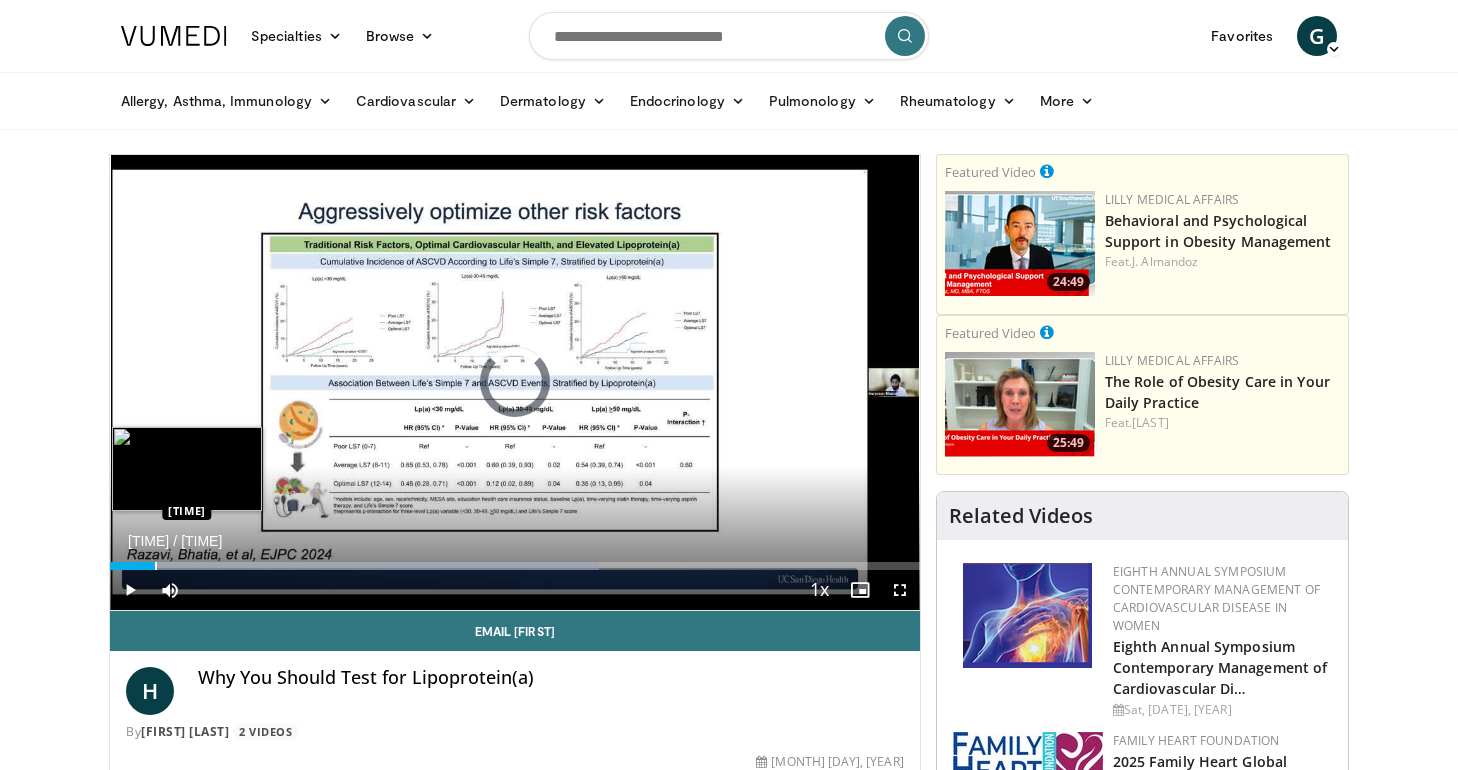 click at bounding box center [156, 566] 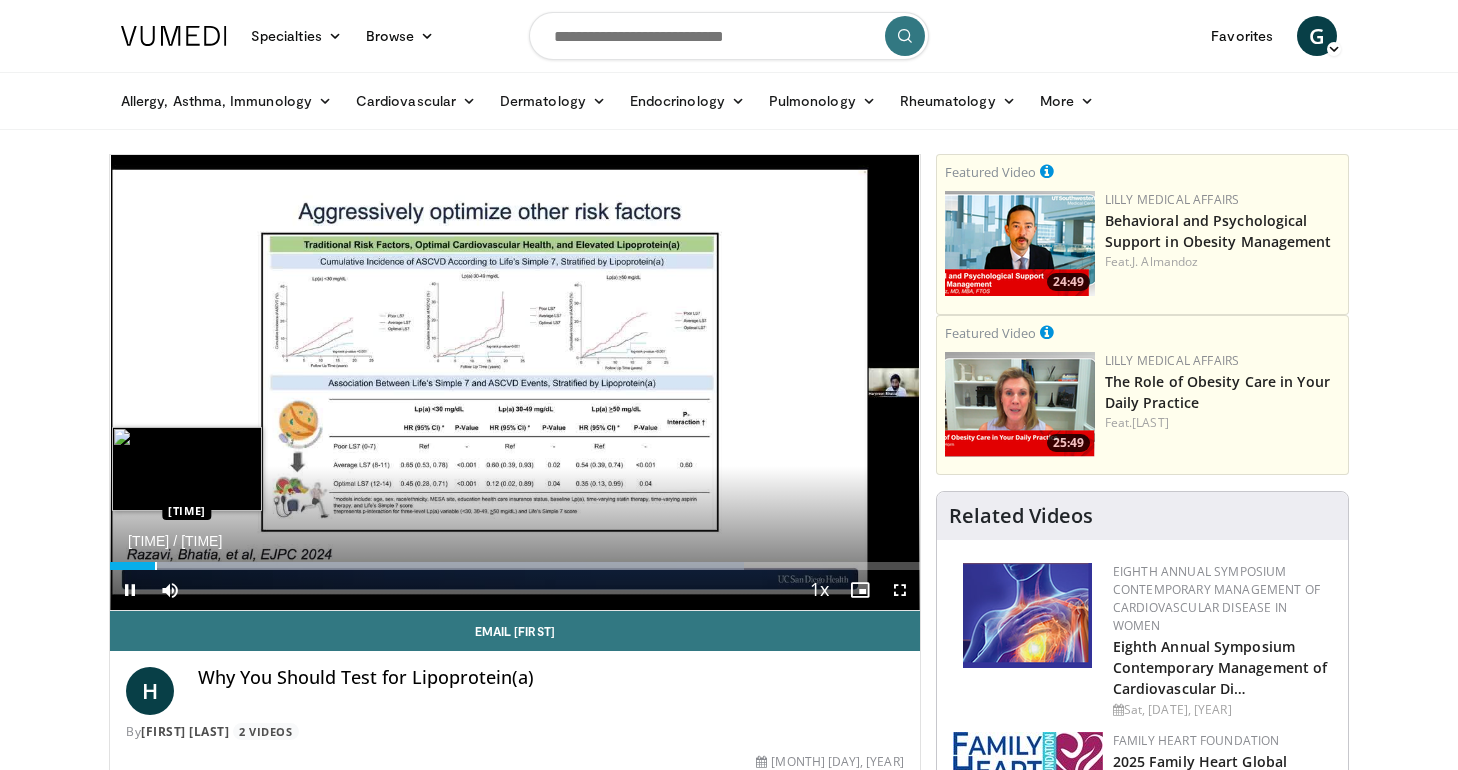 scroll, scrollTop: 1, scrollLeft: 0, axis: vertical 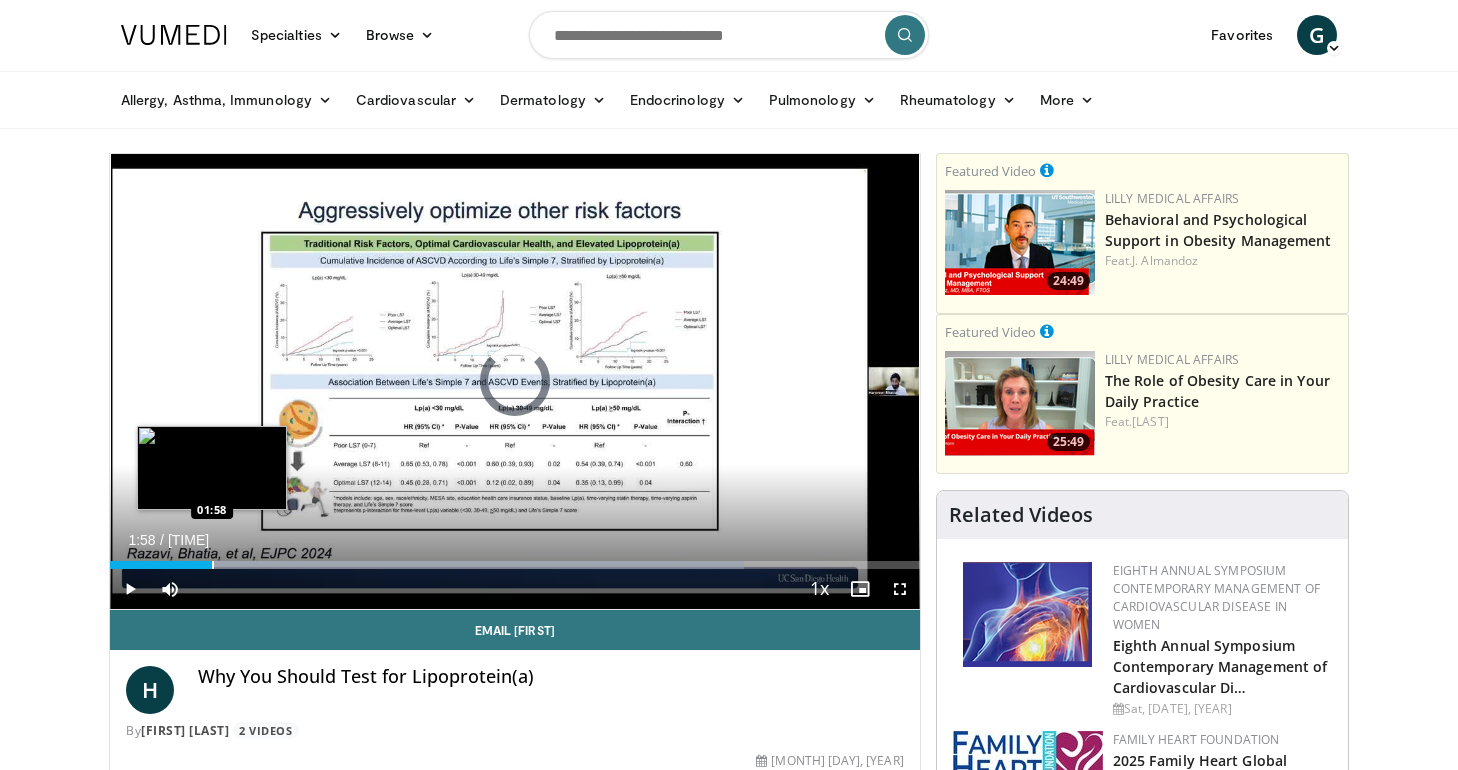 click at bounding box center (213, 565) 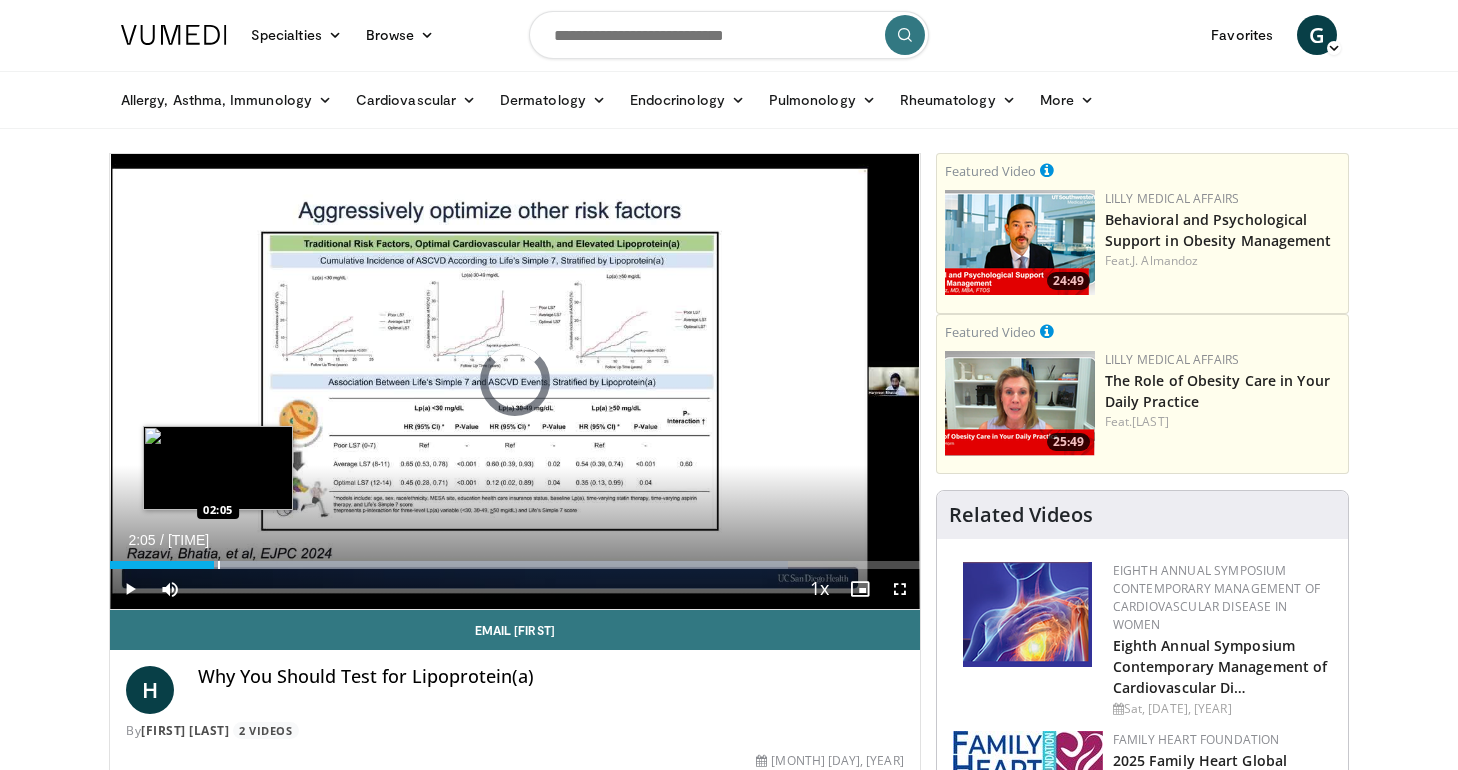 click at bounding box center [219, 565] 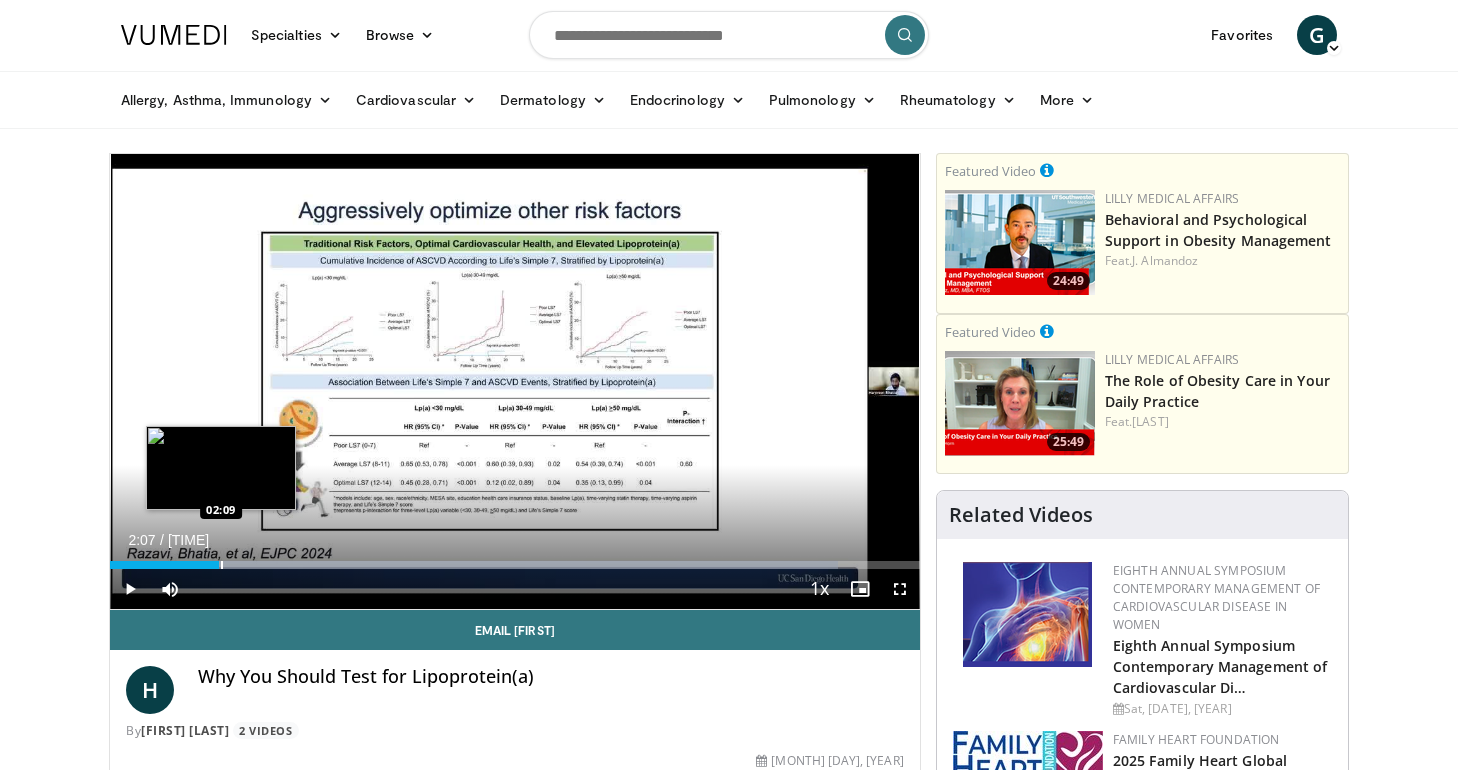 click at bounding box center [222, 565] 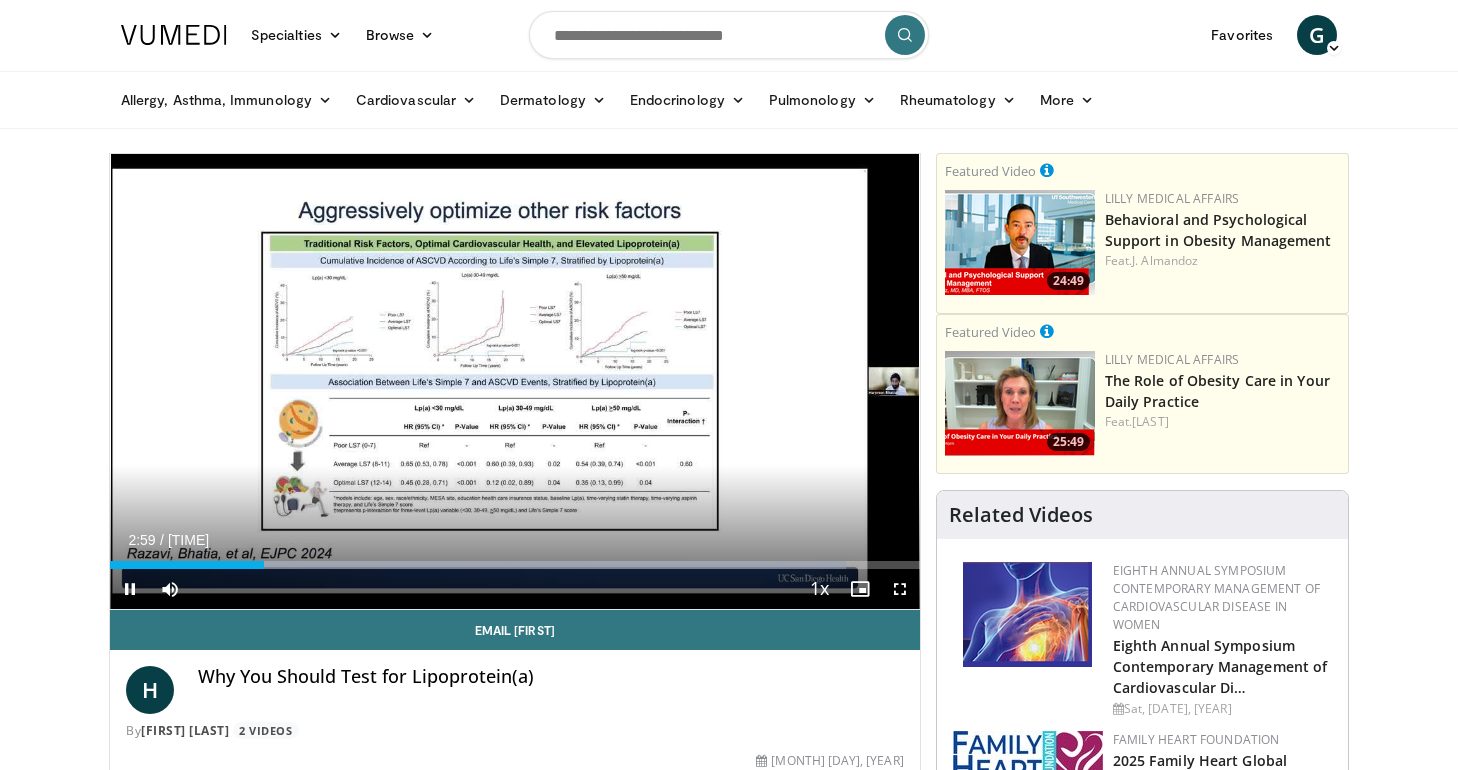 click at bounding box center [900, 589] 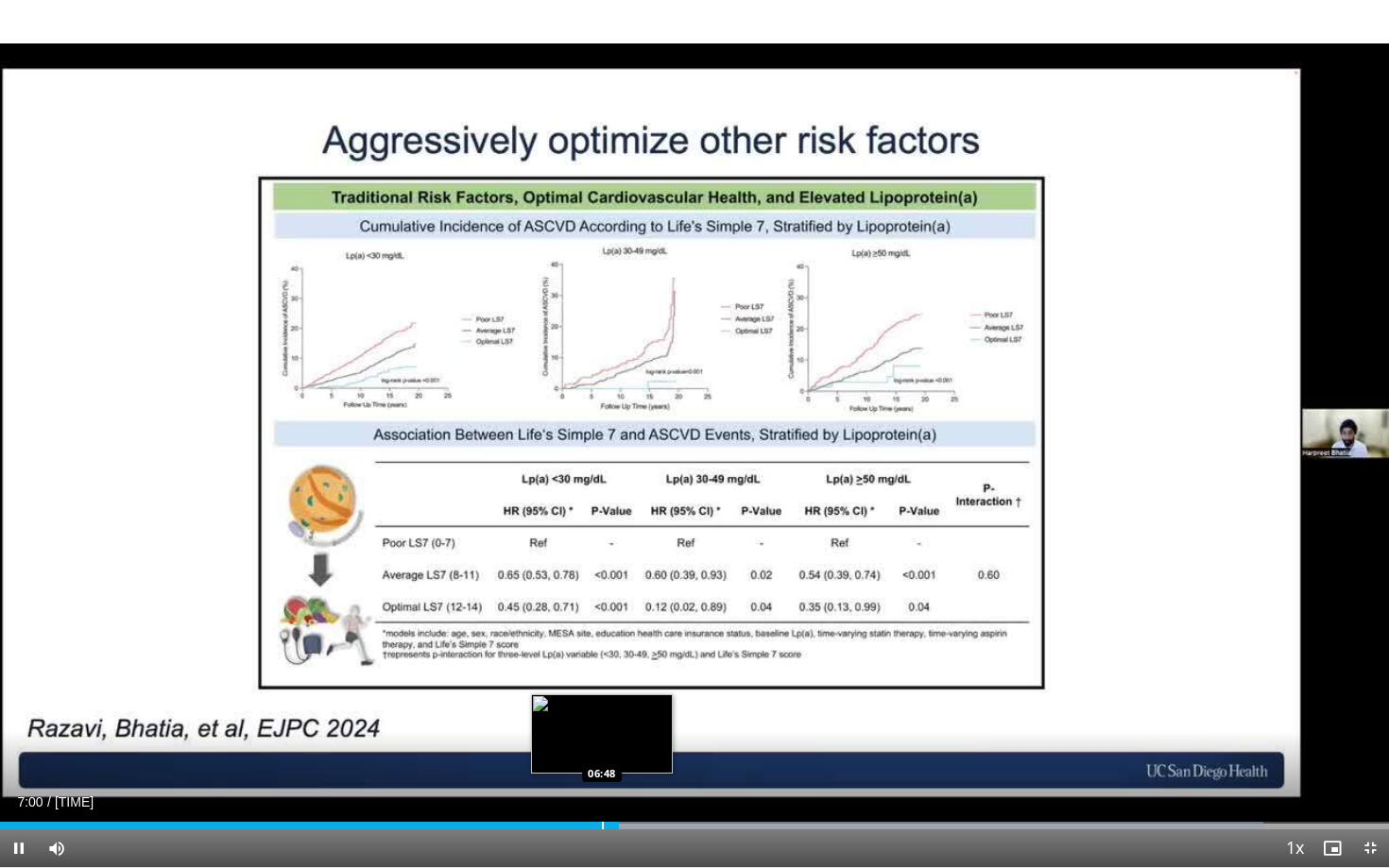 click at bounding box center [603, 825] 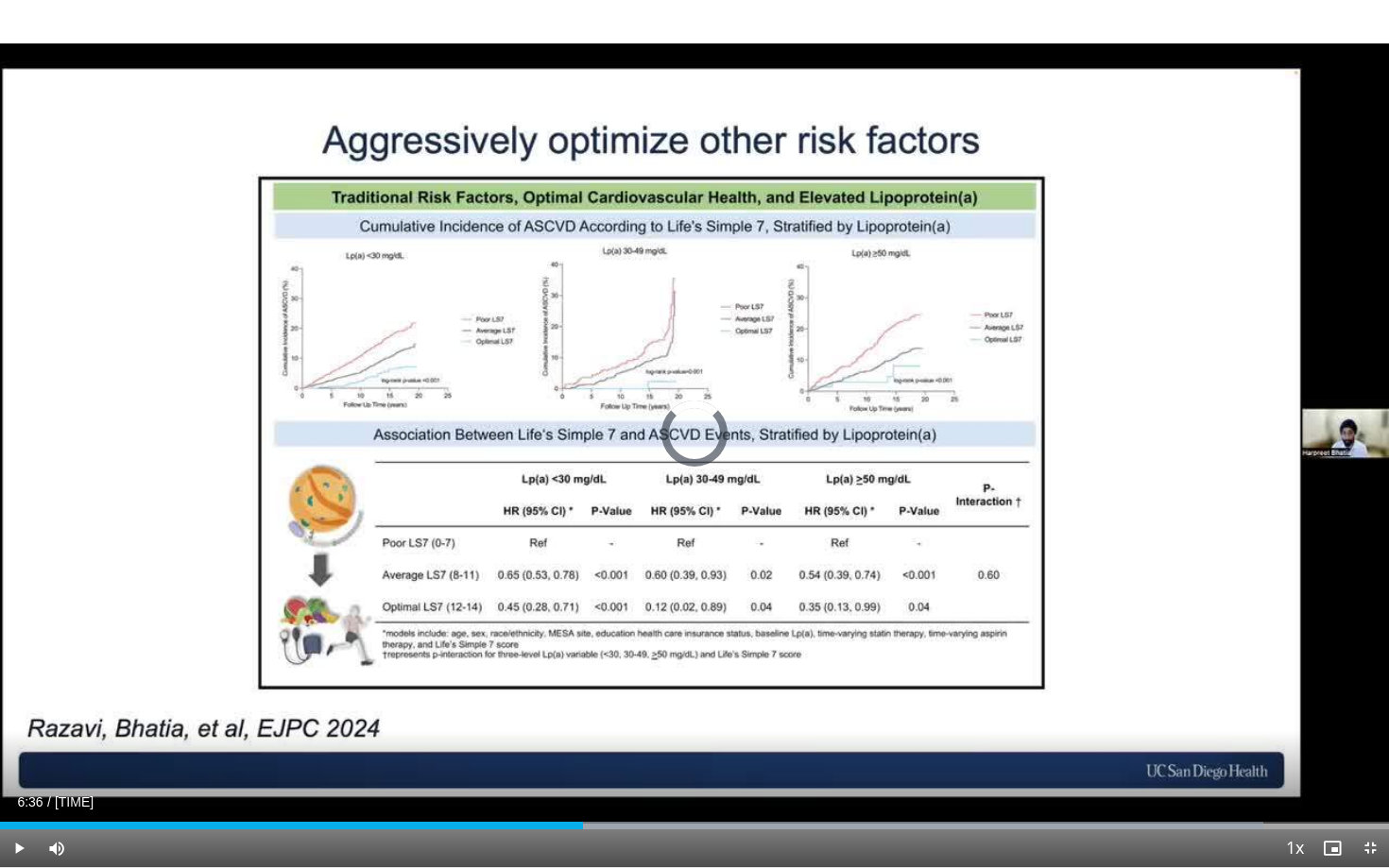 click at bounding box center (584, 825) 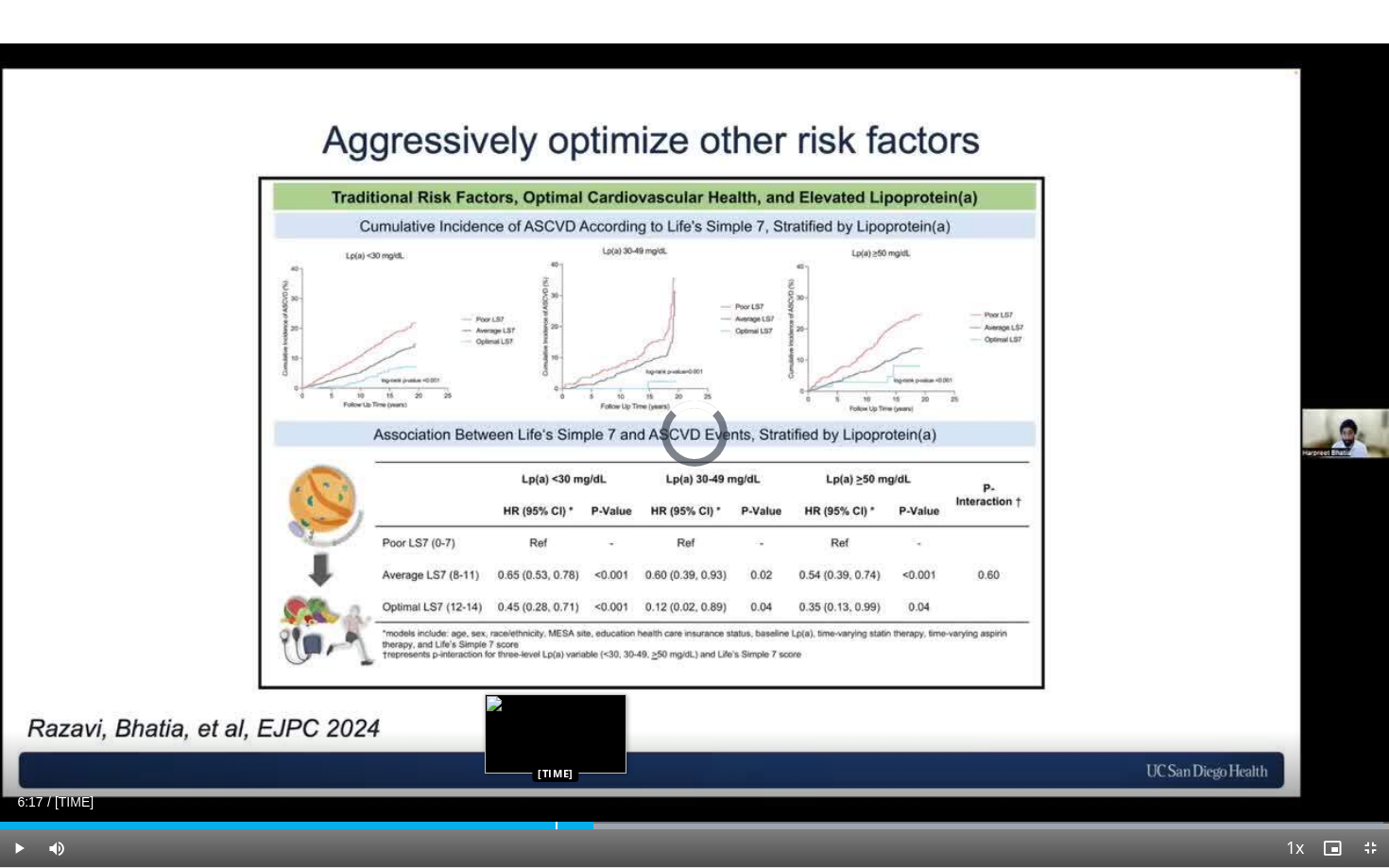 click at bounding box center [557, 825] 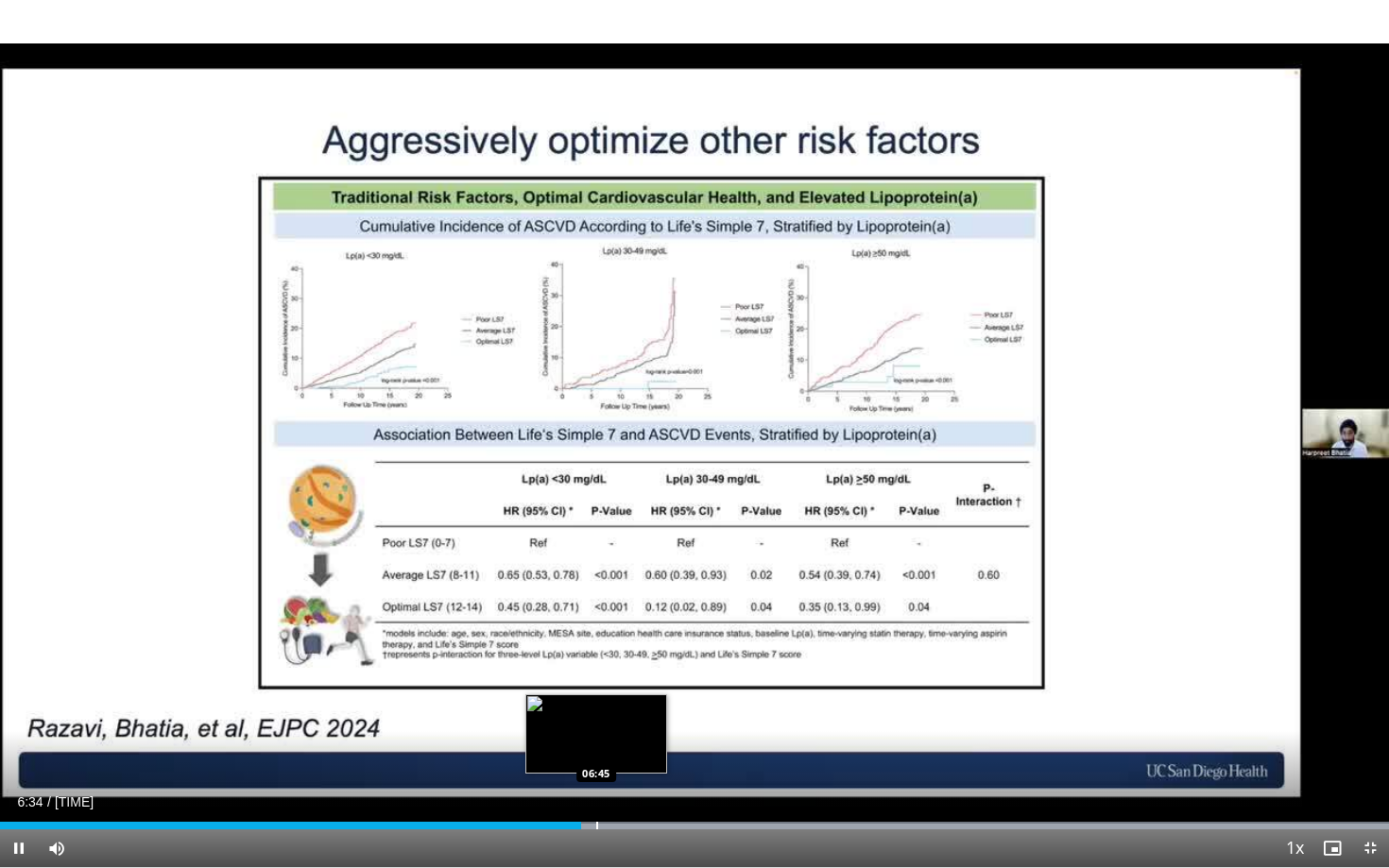 click at bounding box center (597, 825) 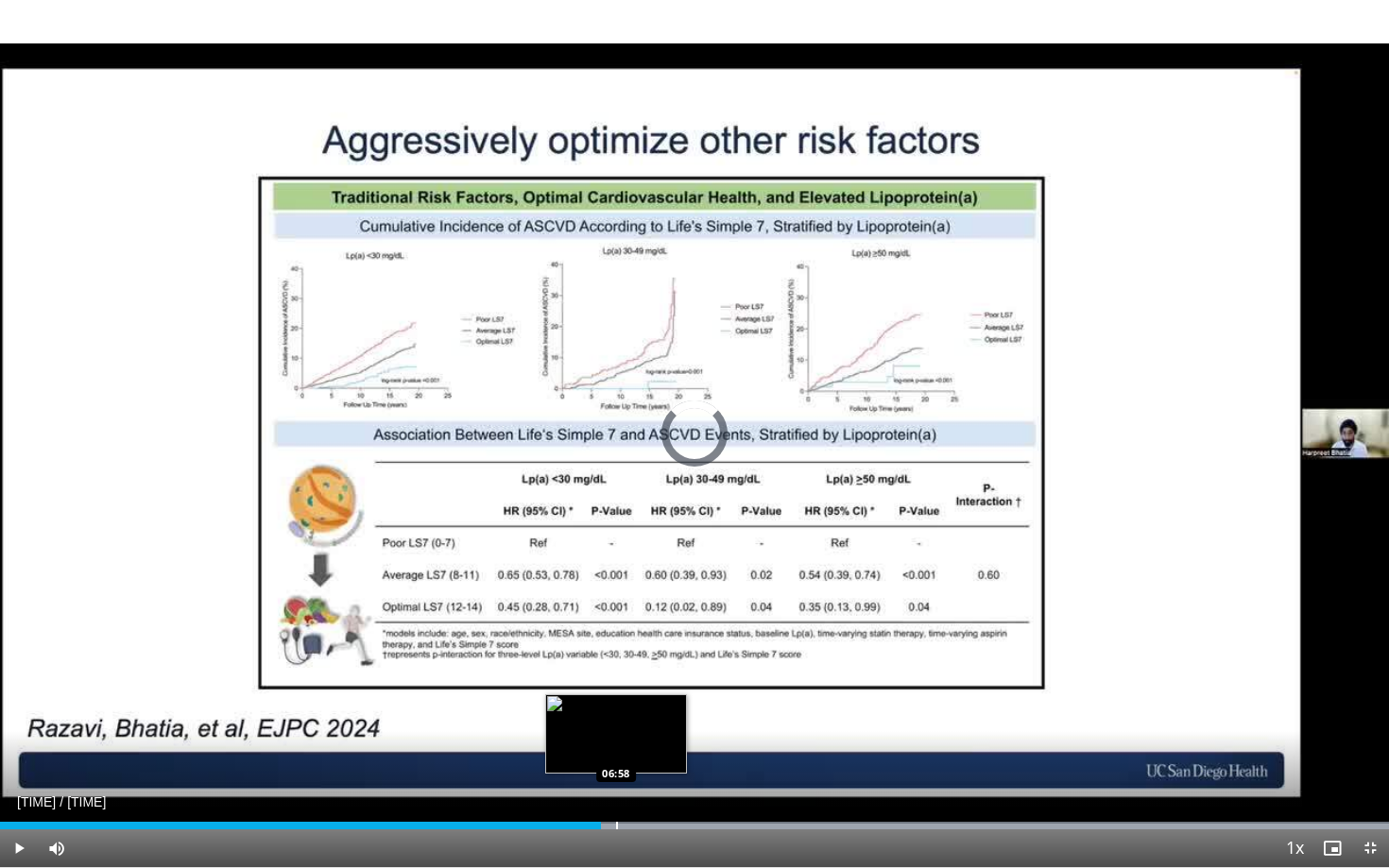 click at bounding box center (617, 825) 